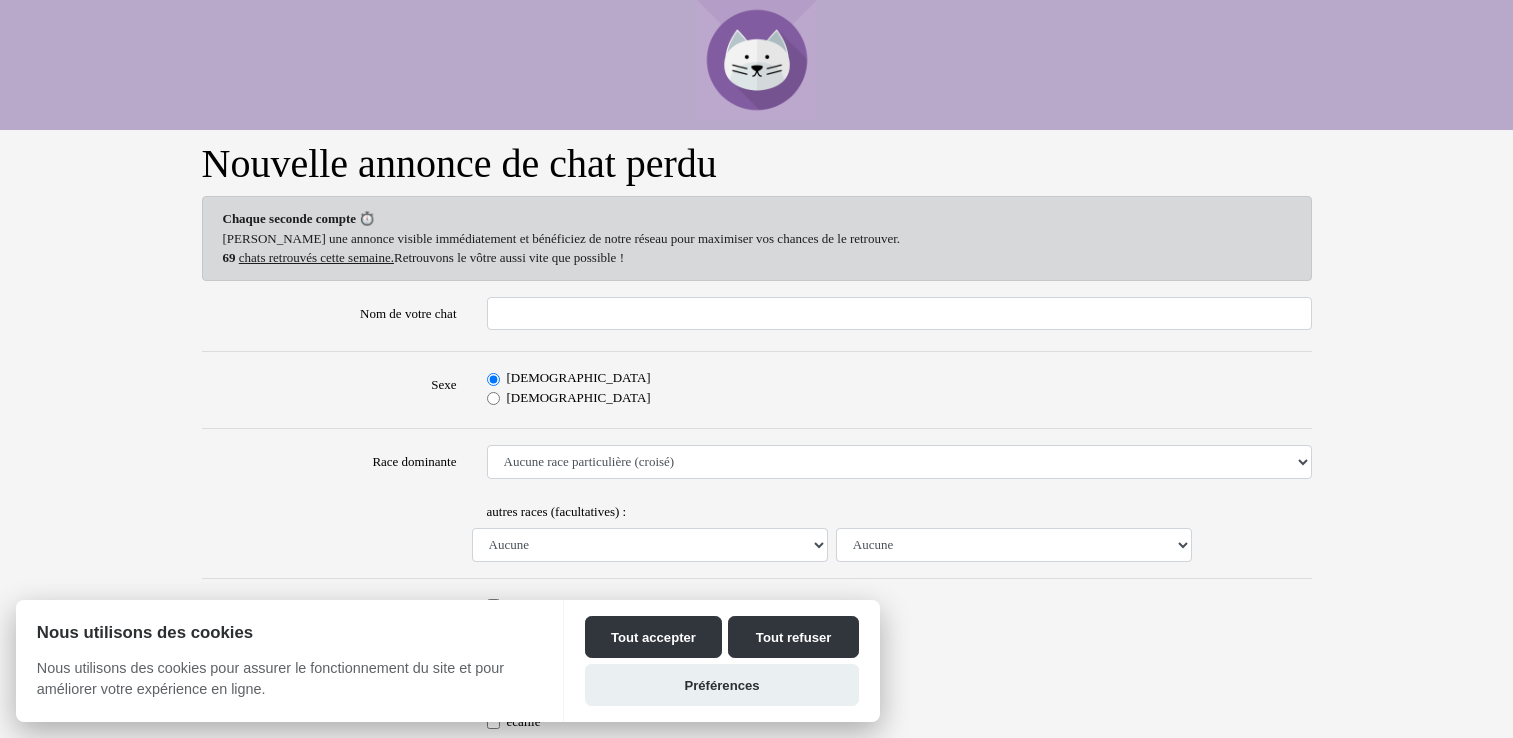 scroll, scrollTop: 0, scrollLeft: 0, axis: both 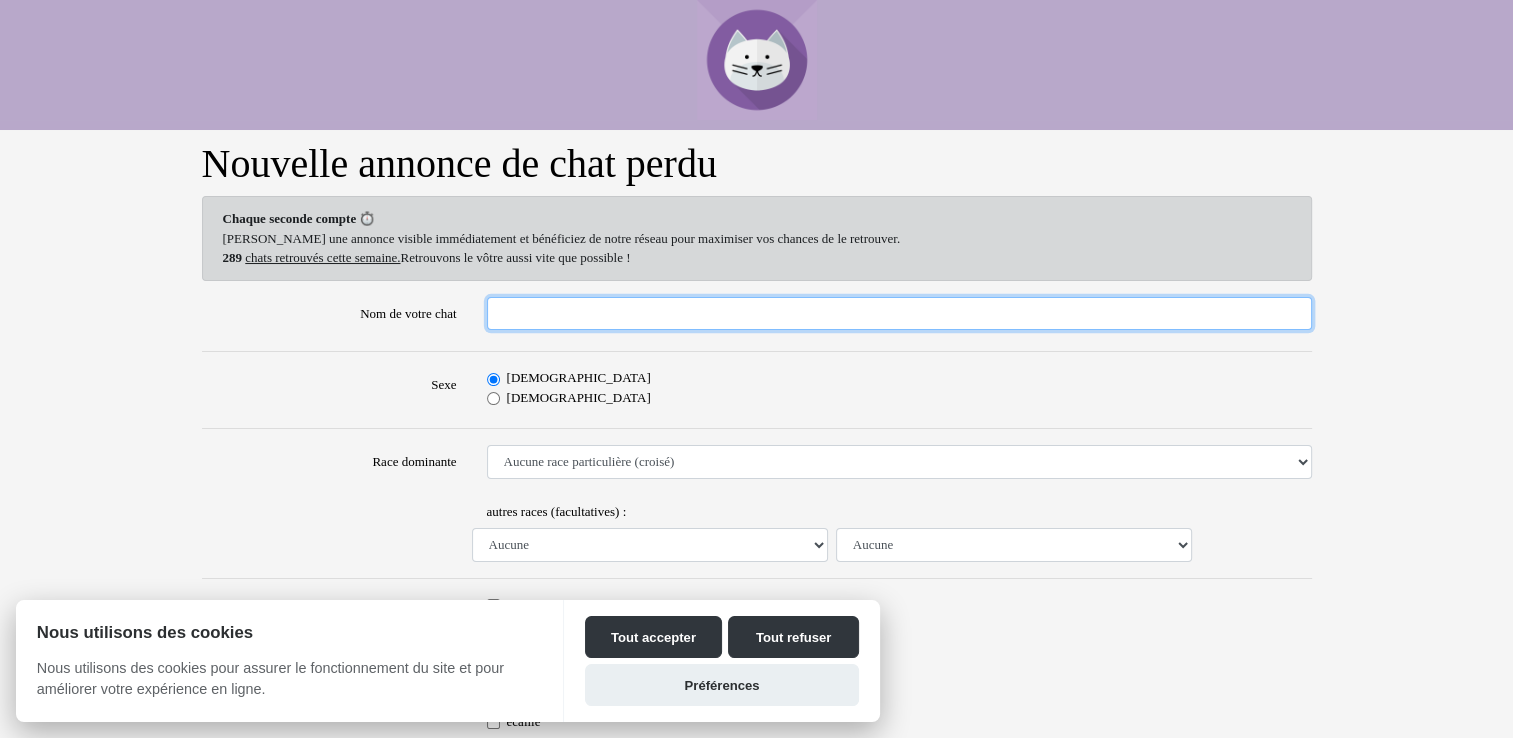 click on "Nom de votre chat" at bounding box center (899, 314) 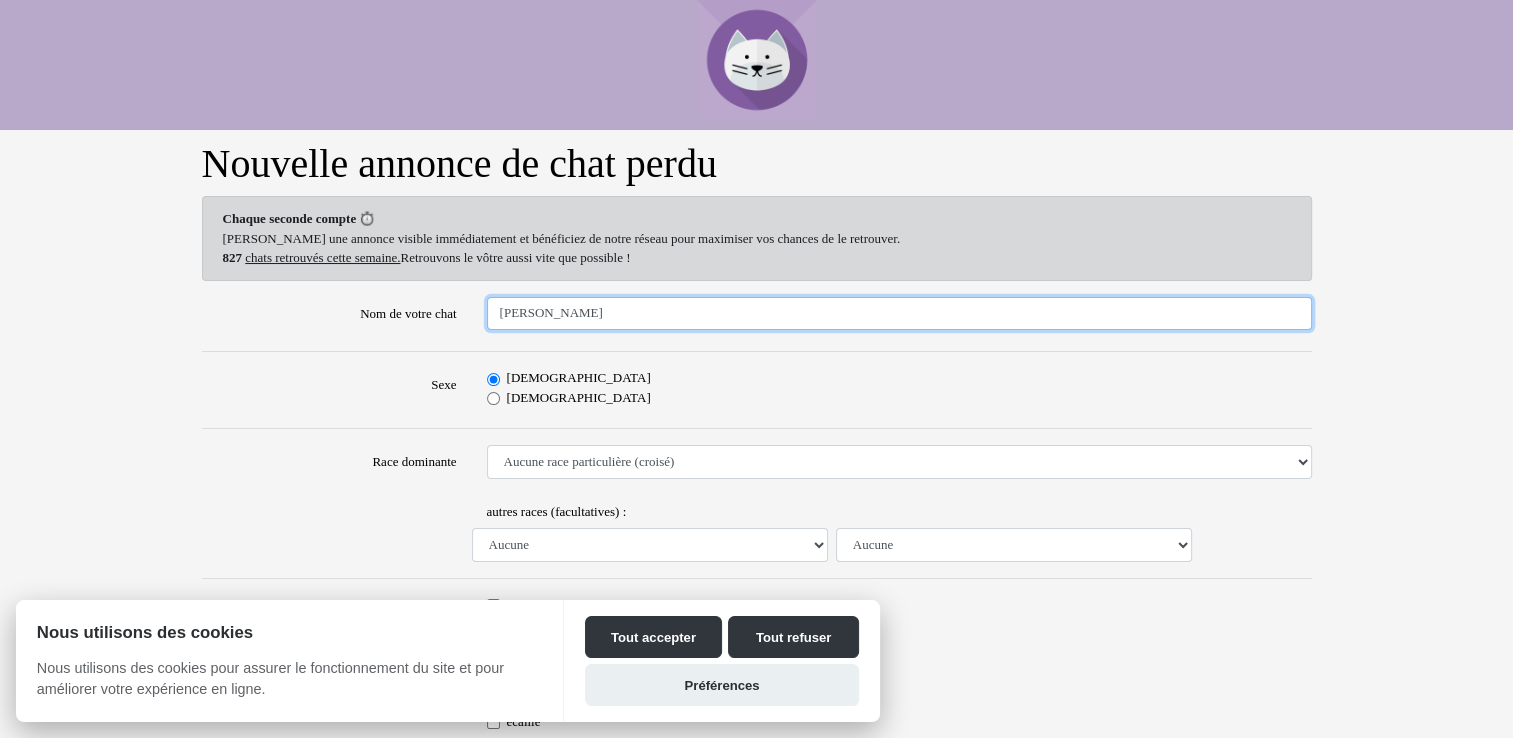 type on "ROSA" 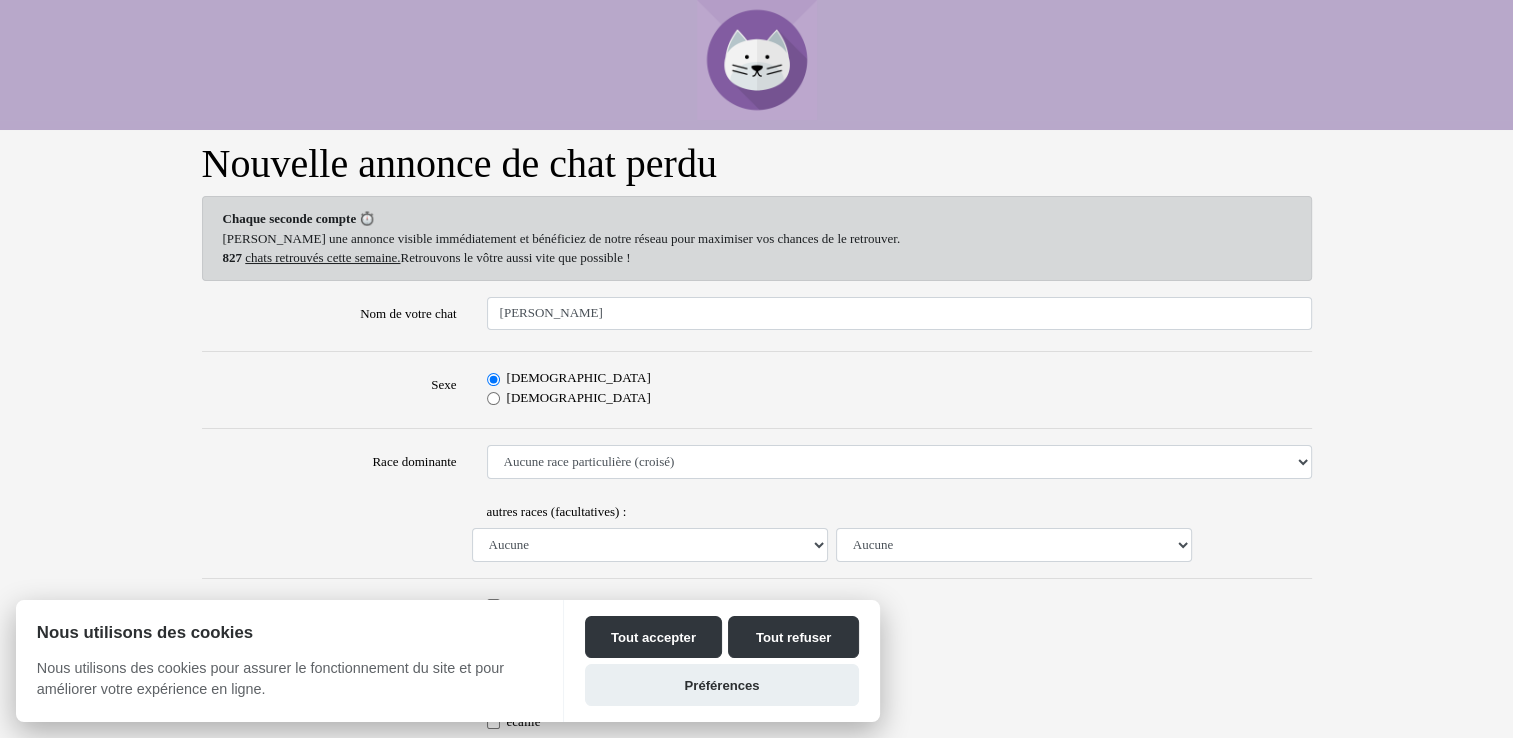 click on "Femelle" at bounding box center (493, 398) 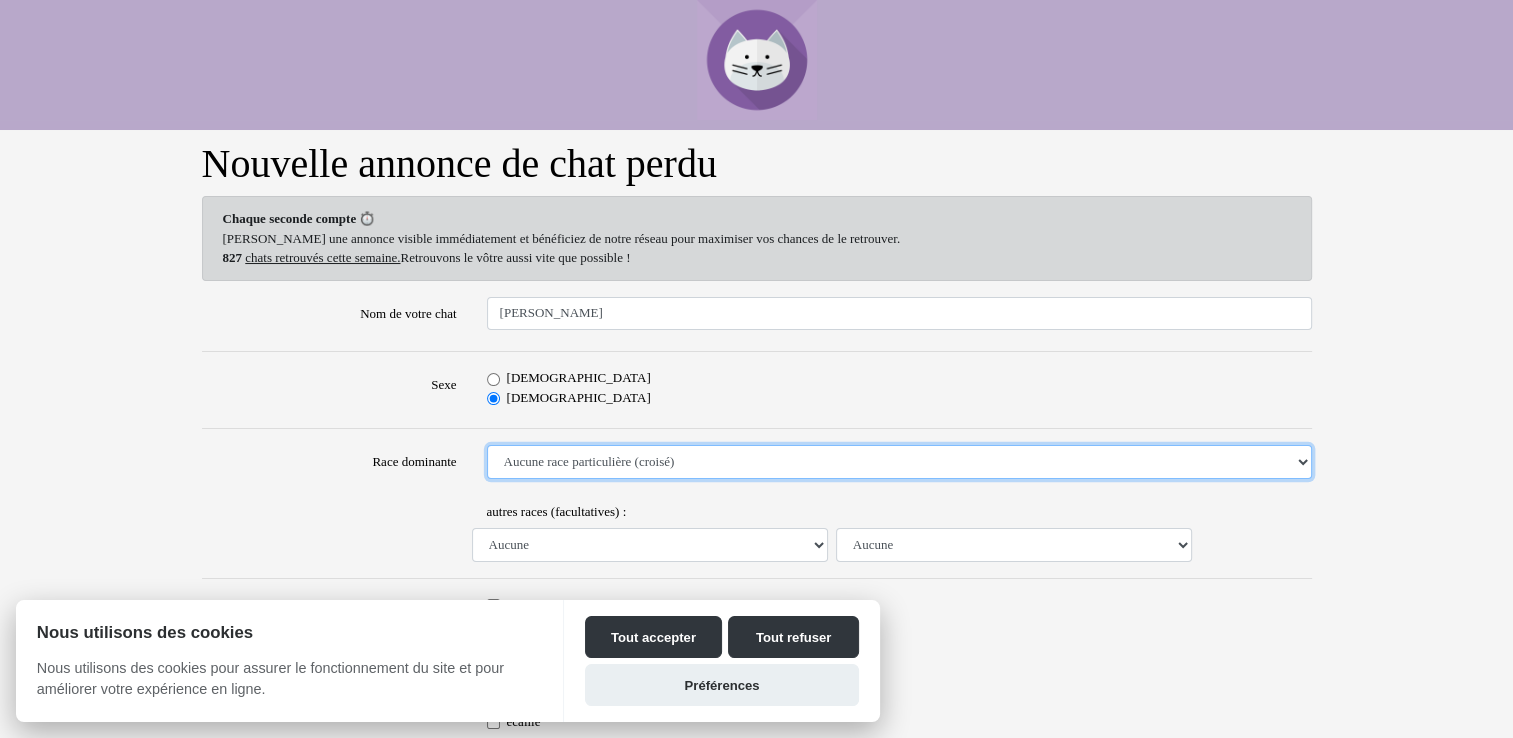 click on "Aucune race particulière (croisé)
Abyssin Américain à poil dur American Bobtail American Shorthair Angora Turc Balinais Bengal Bleu Russe Bombay British Shorthair Burmese Chartreux Chat de gouttière Chat des bois Norvégiens Chat du Sri Lanka Chat sacré de Birmanie Commun Cornish rex Devon rex Européen Exotic Shorthair Himalayan Korat Maine Coon Mandarin Norvégien Ocicat Oriental Persan Ragdoll Rex Selkirk Scottish Fold Siamois Sibérien Somali Sphynx" at bounding box center [899, 462] 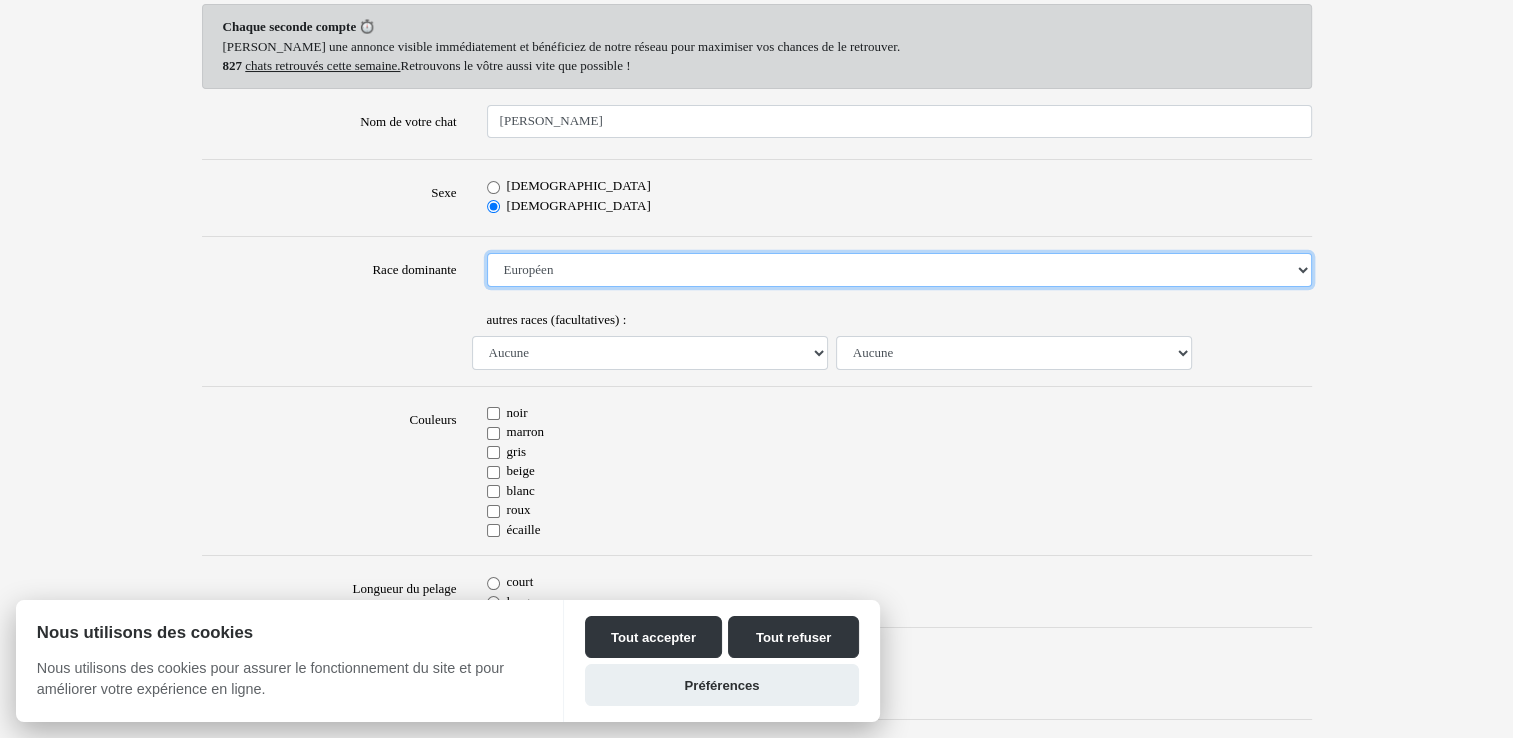 scroll, scrollTop: 200, scrollLeft: 0, axis: vertical 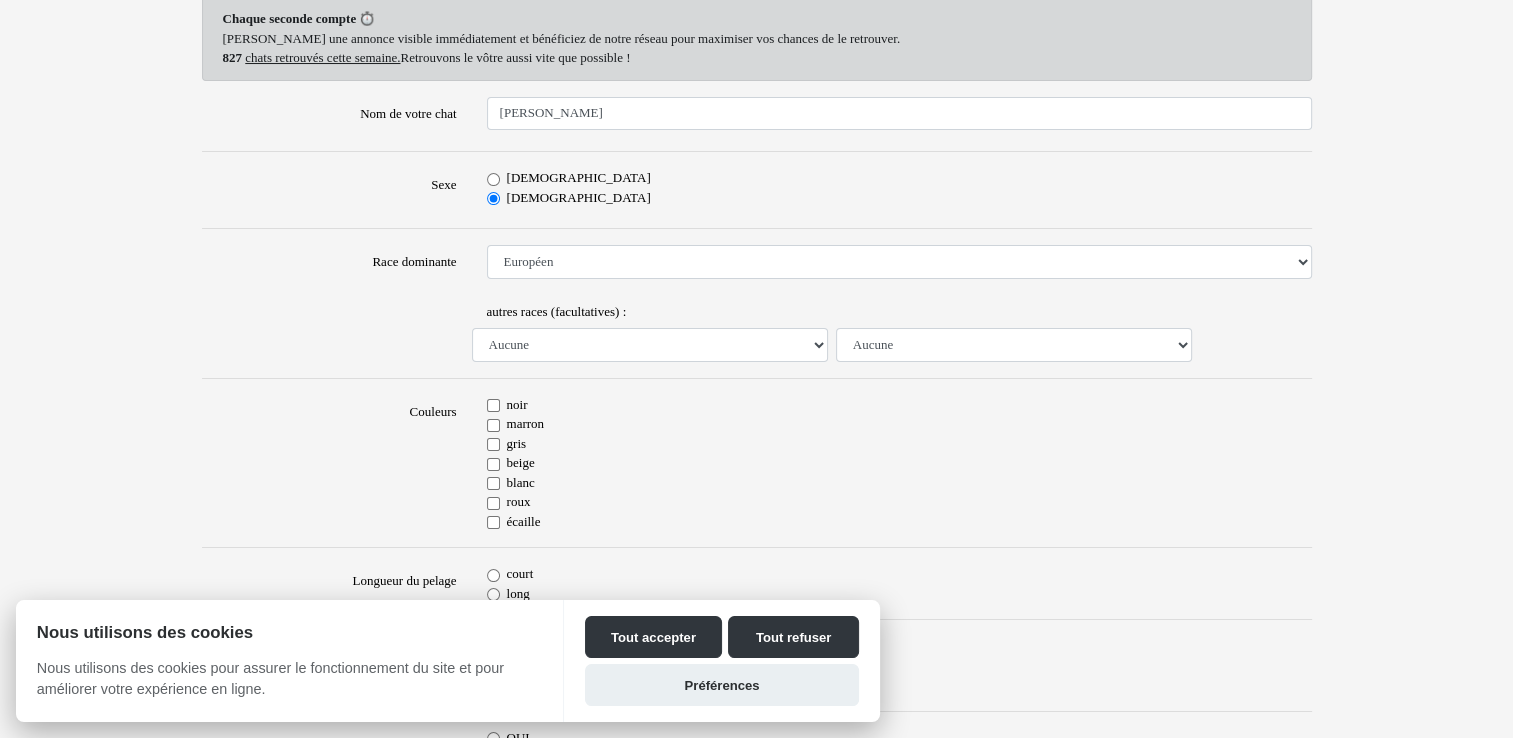 click on "blanc" at bounding box center (493, 483) 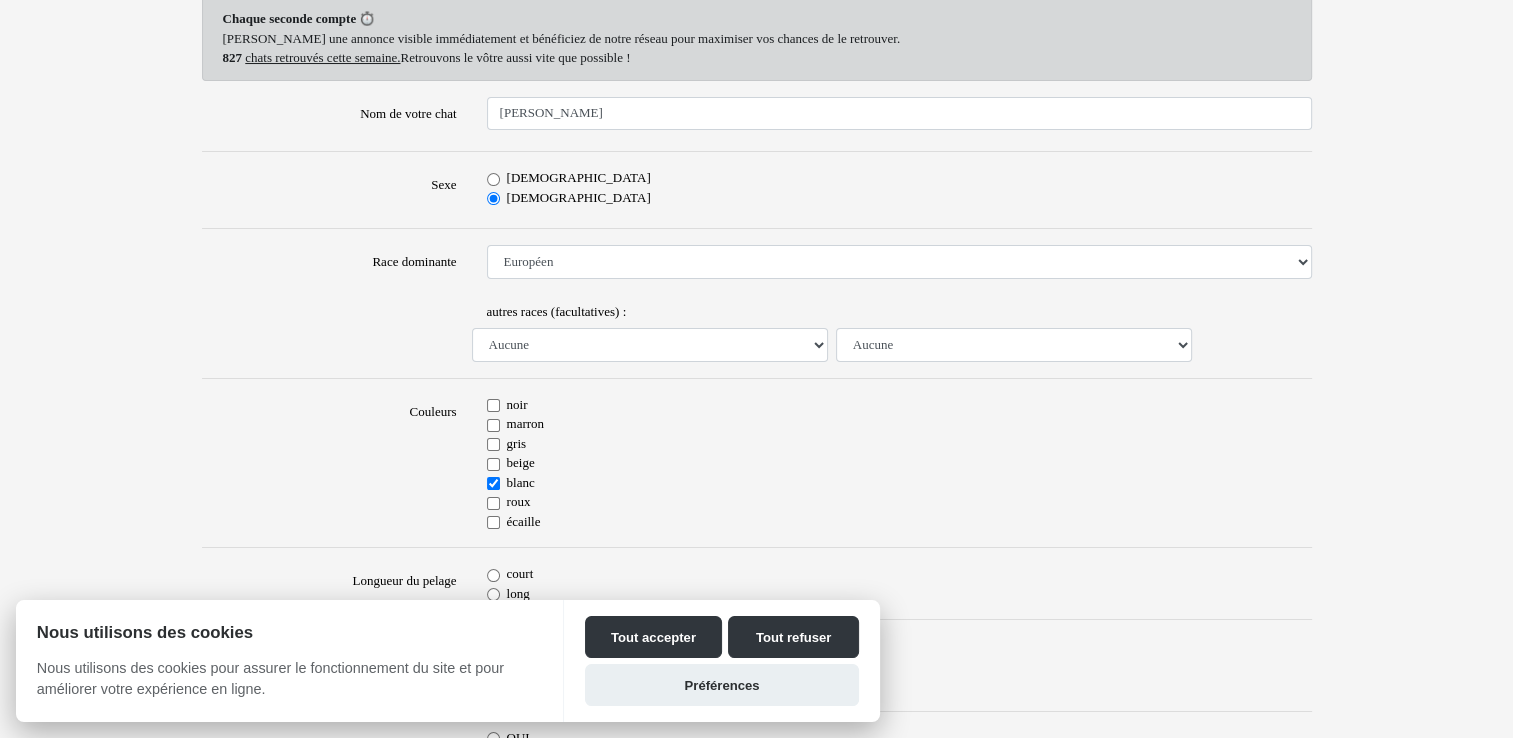 click on "gris" at bounding box center (899, 444) 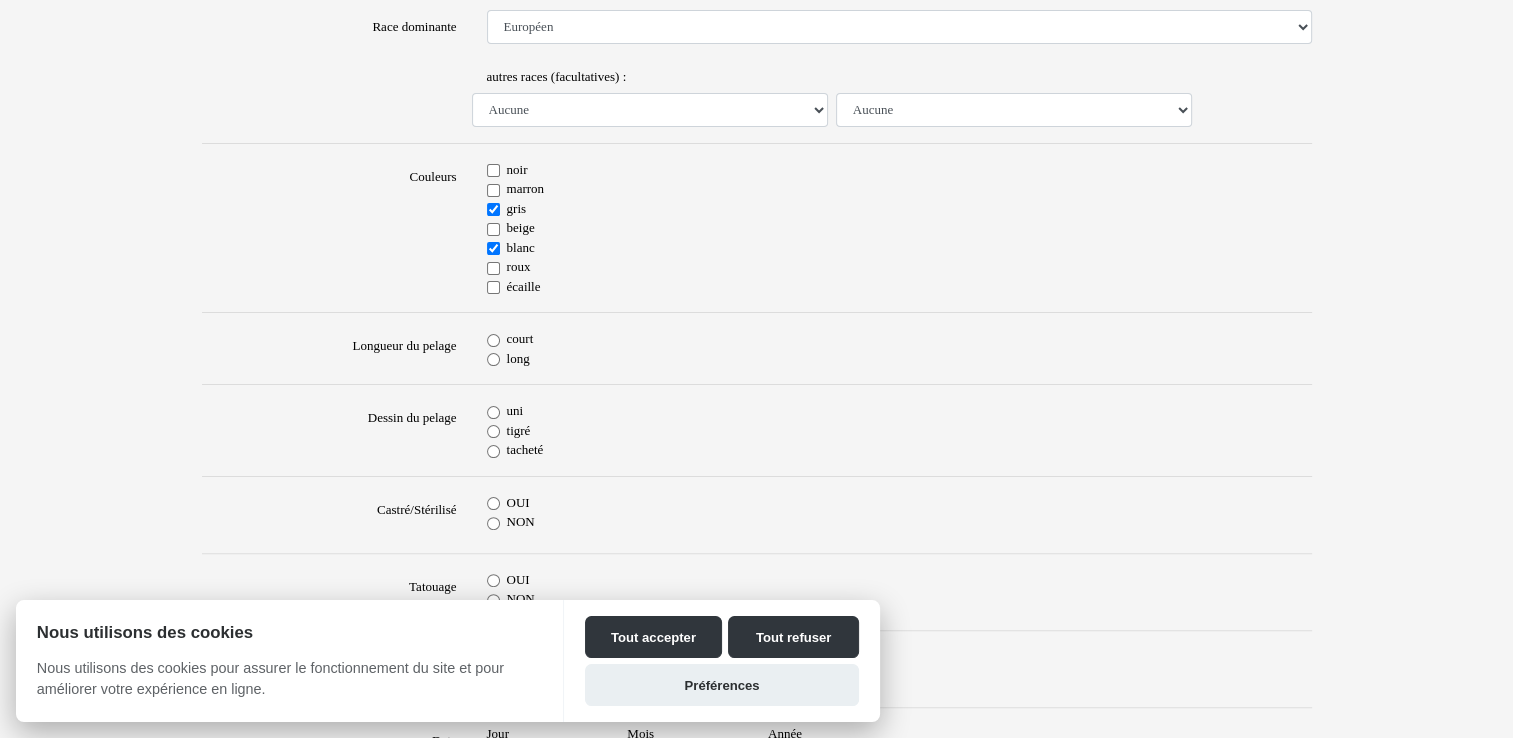 scroll, scrollTop: 500, scrollLeft: 0, axis: vertical 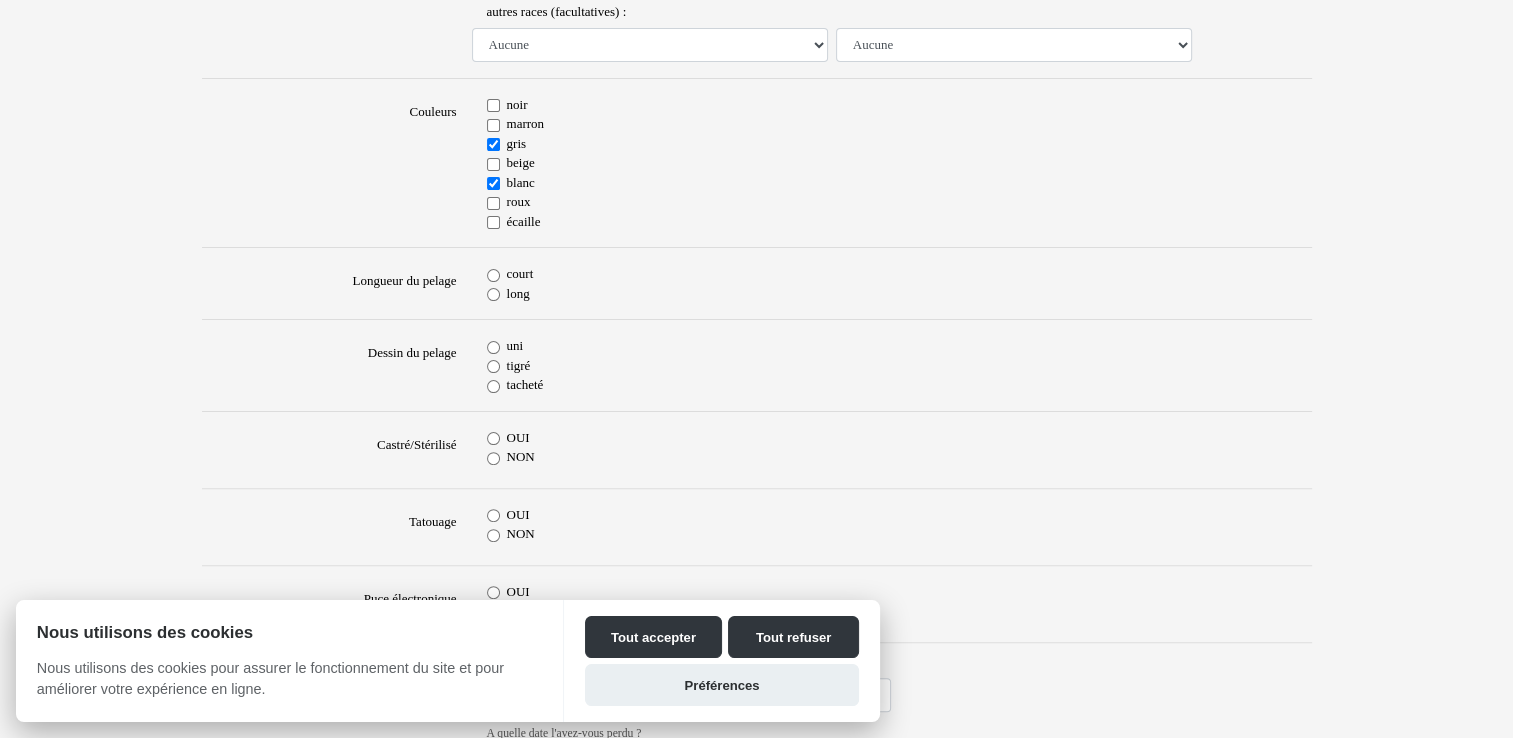 click on "court" at bounding box center (899, 274) 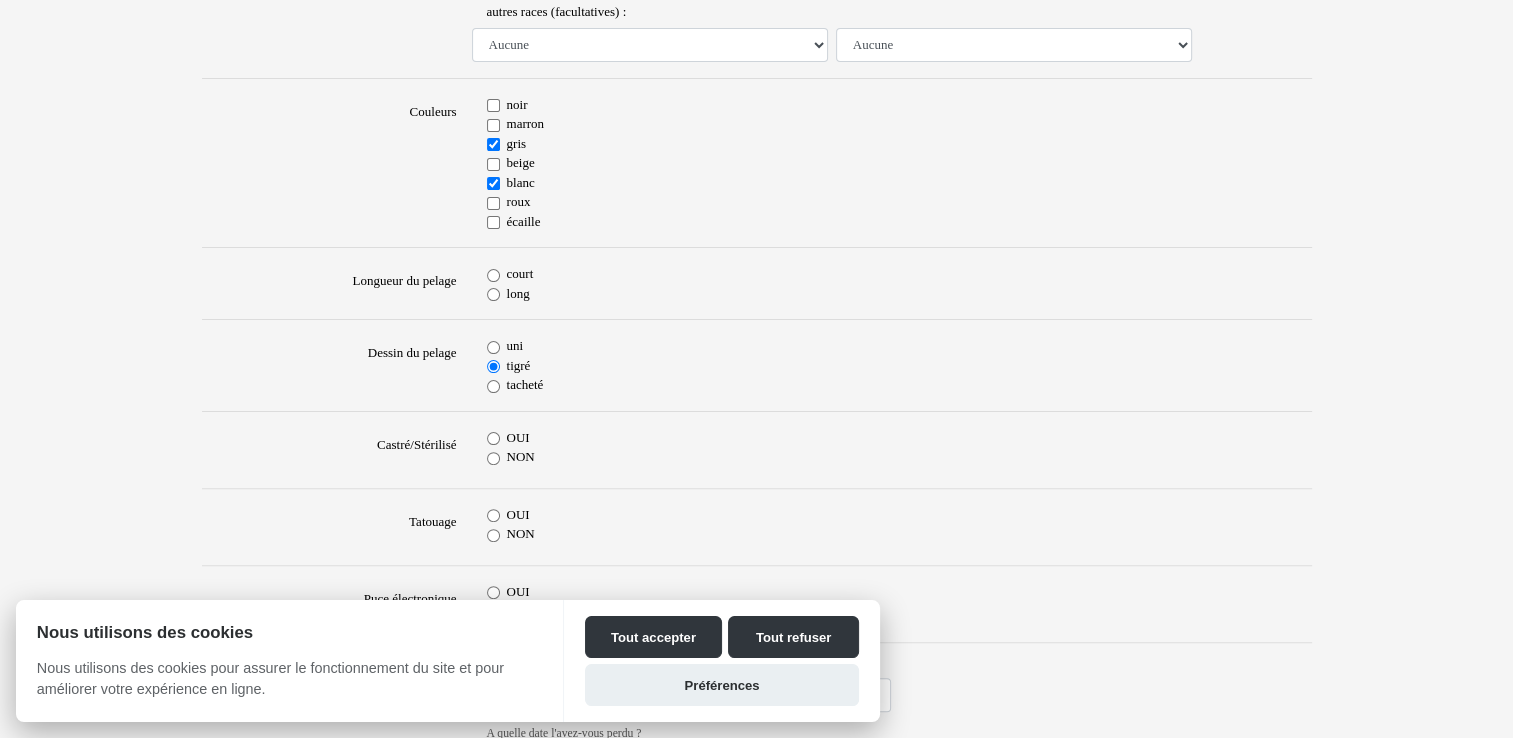 click on "OUI" at bounding box center [493, 438] 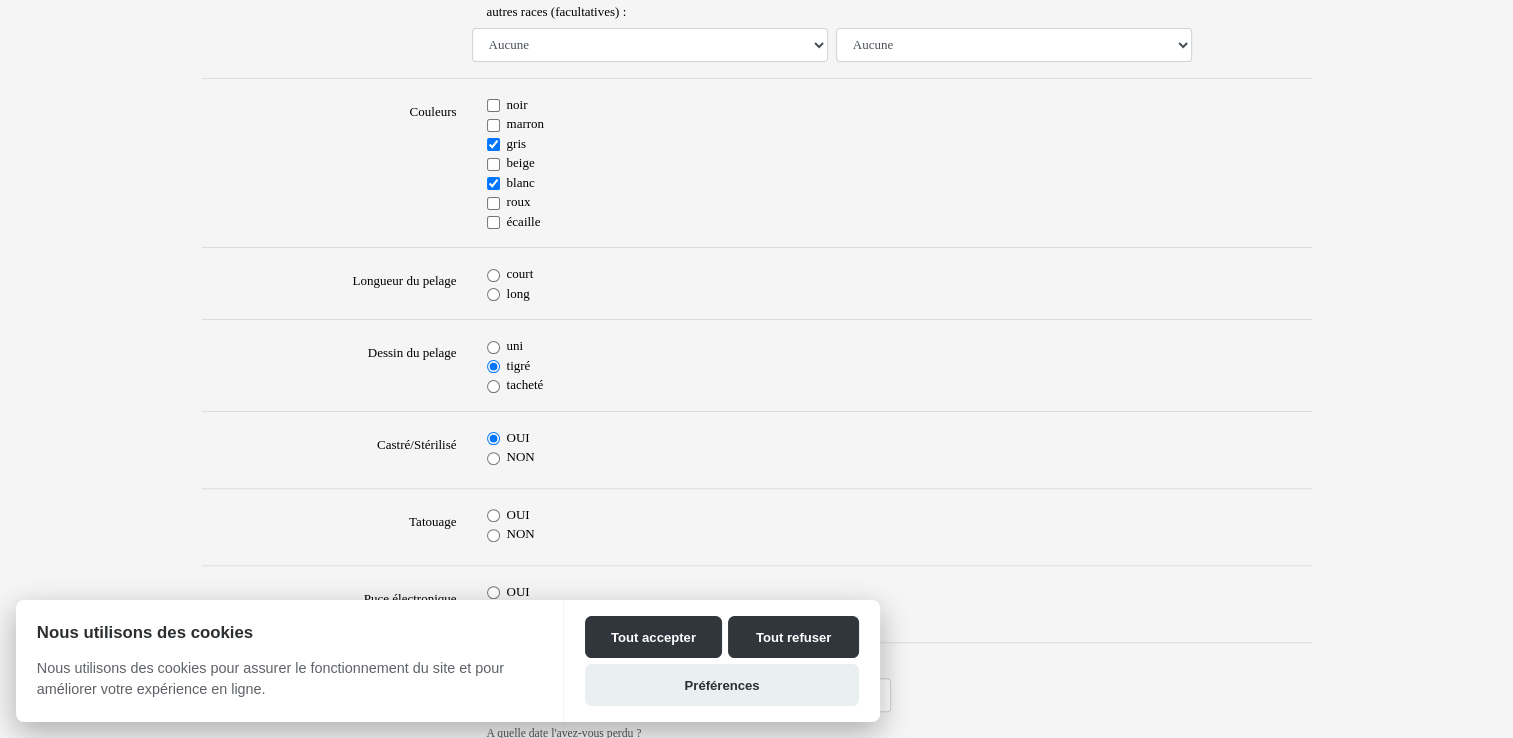 click on "OUI
NON
Indiquez le tatouage :" at bounding box center (899, 527) 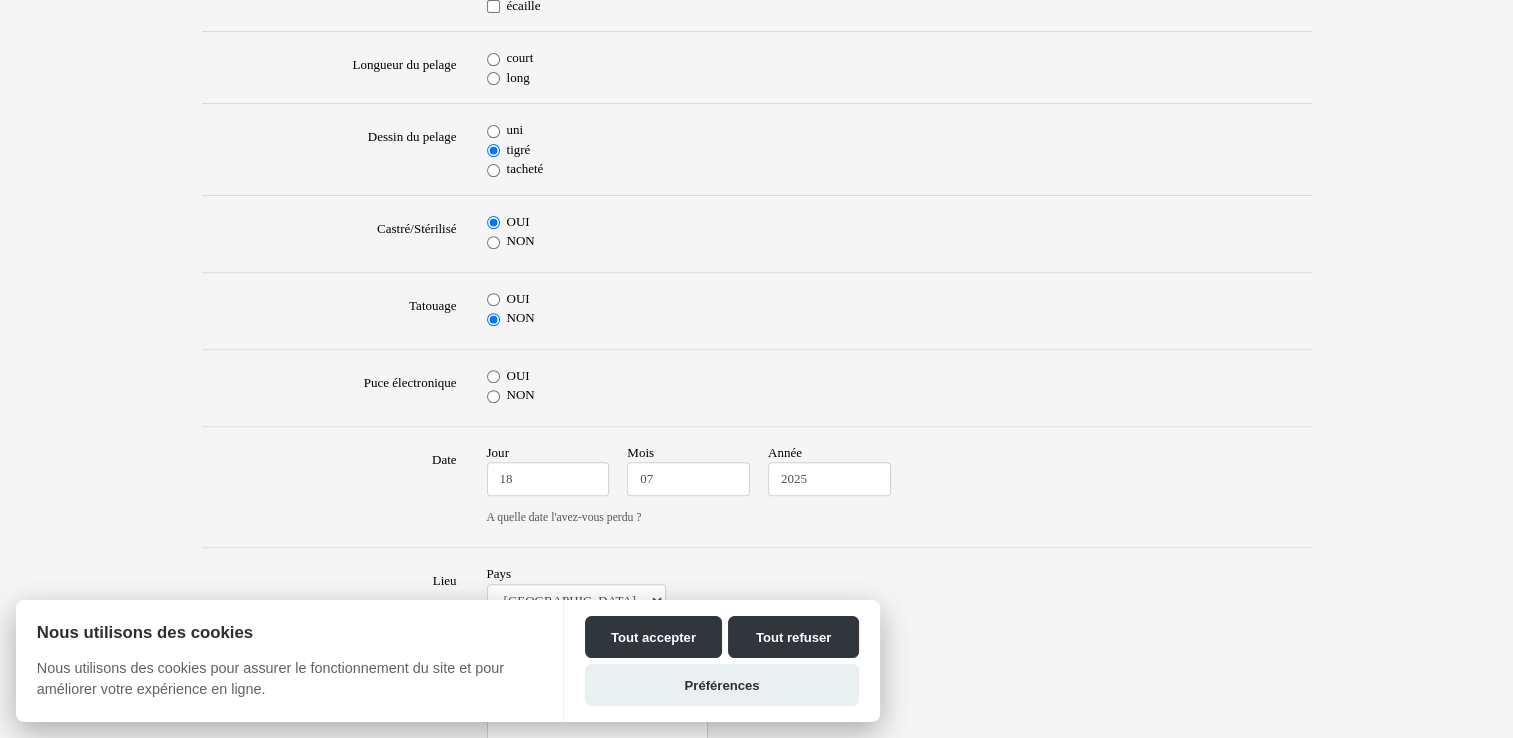 scroll, scrollTop: 800, scrollLeft: 0, axis: vertical 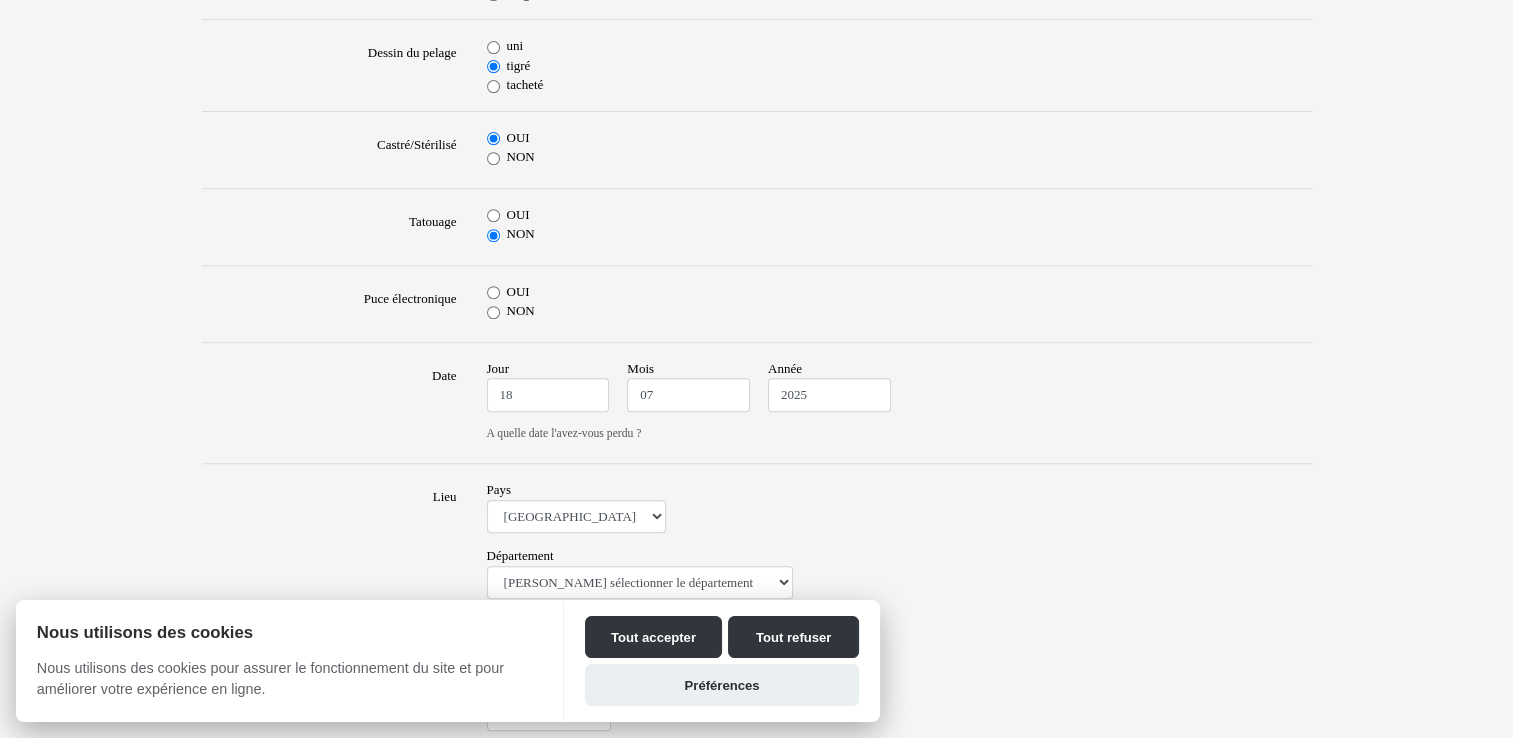 click on "OUI" at bounding box center [493, 292] 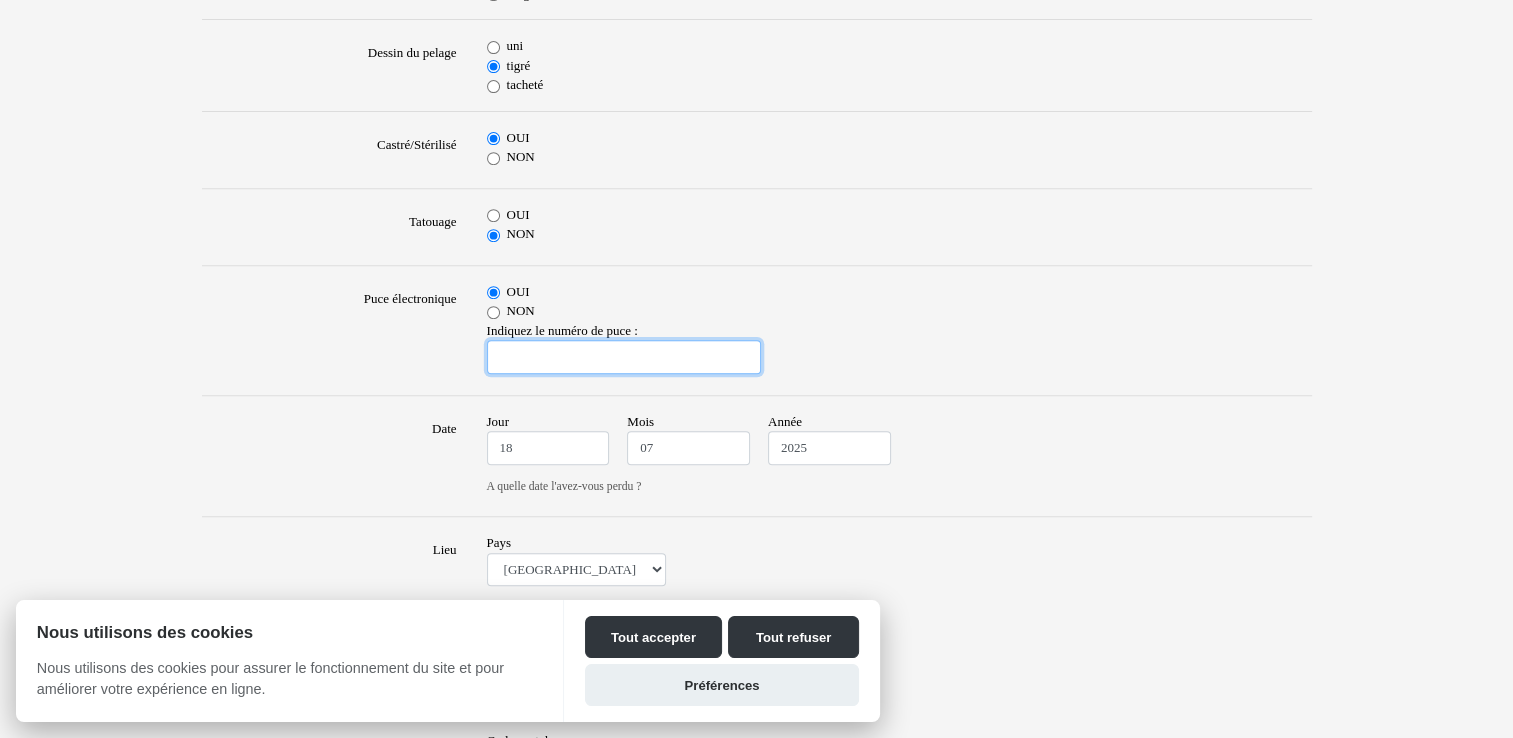 click at bounding box center [624, 357] 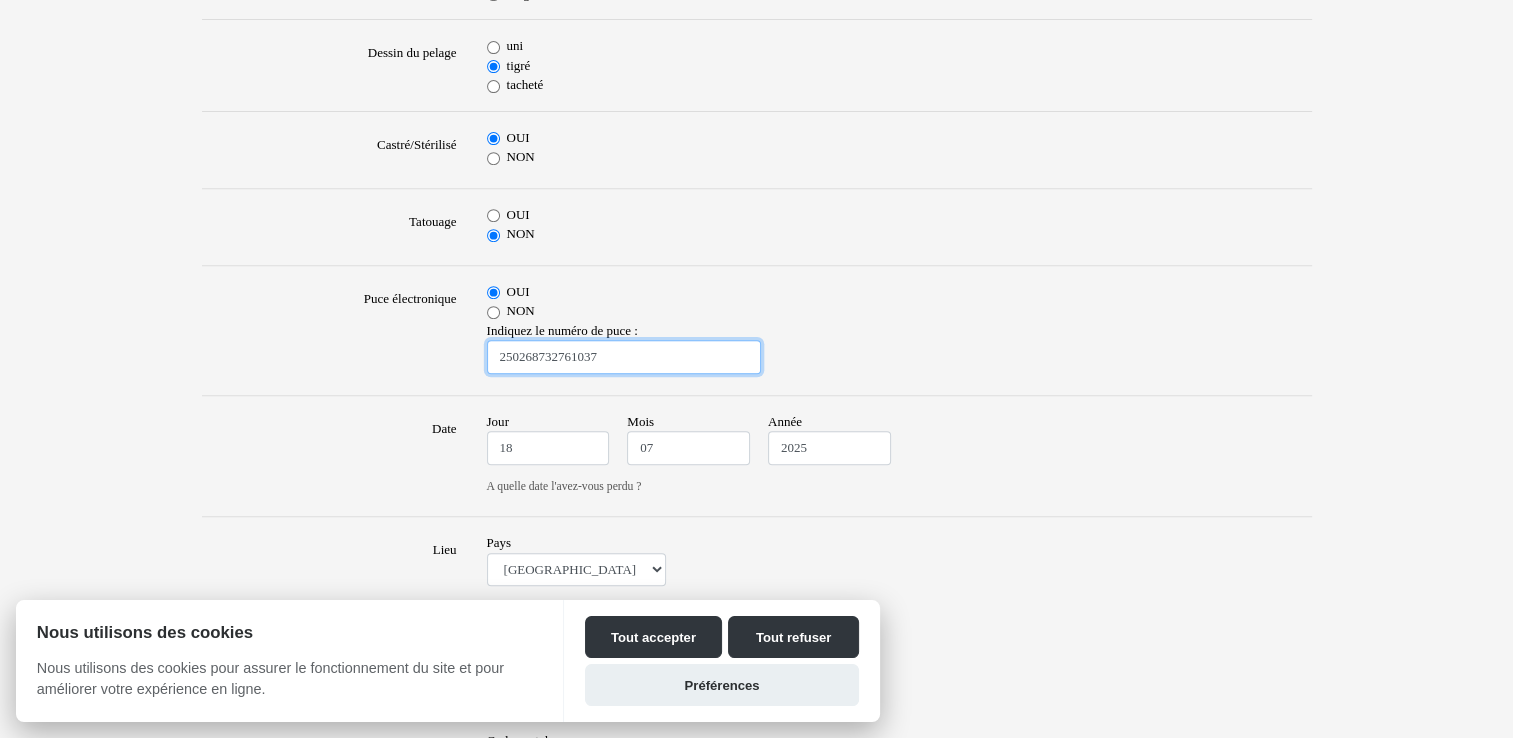 type on "250268732761037" 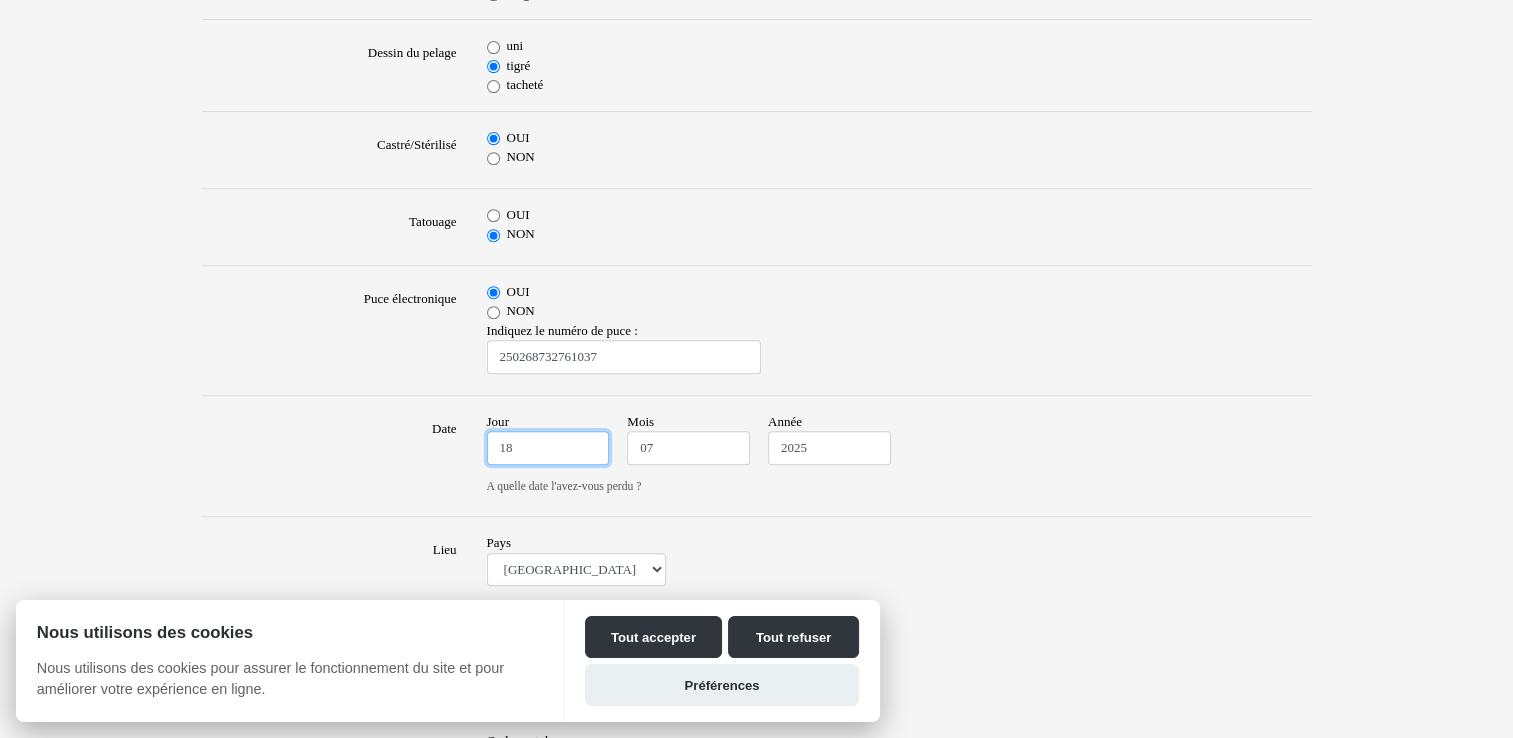 drag, startPoint x: 524, startPoint y: 447, endPoint x: 506, endPoint y: 448, distance: 18.027756 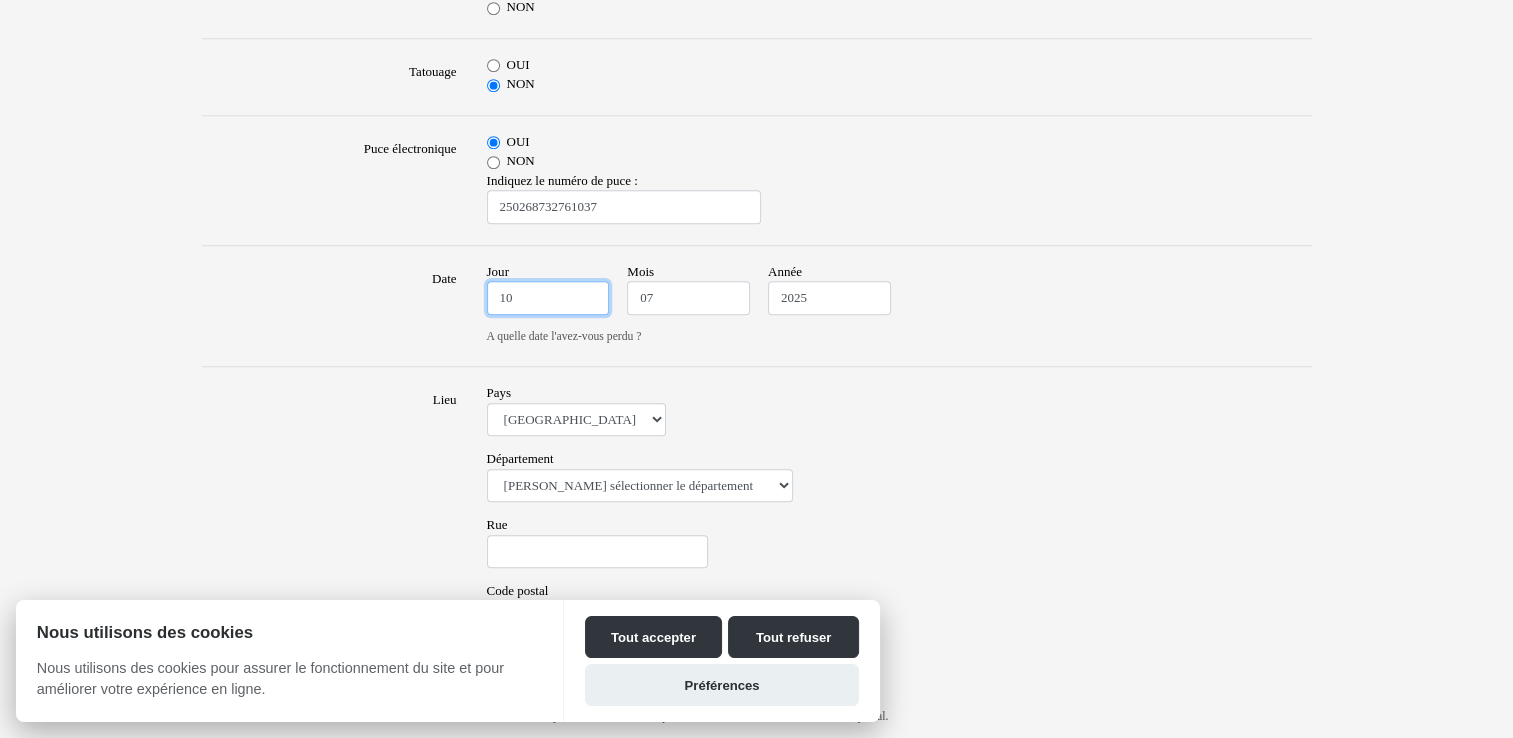 scroll, scrollTop: 1000, scrollLeft: 0, axis: vertical 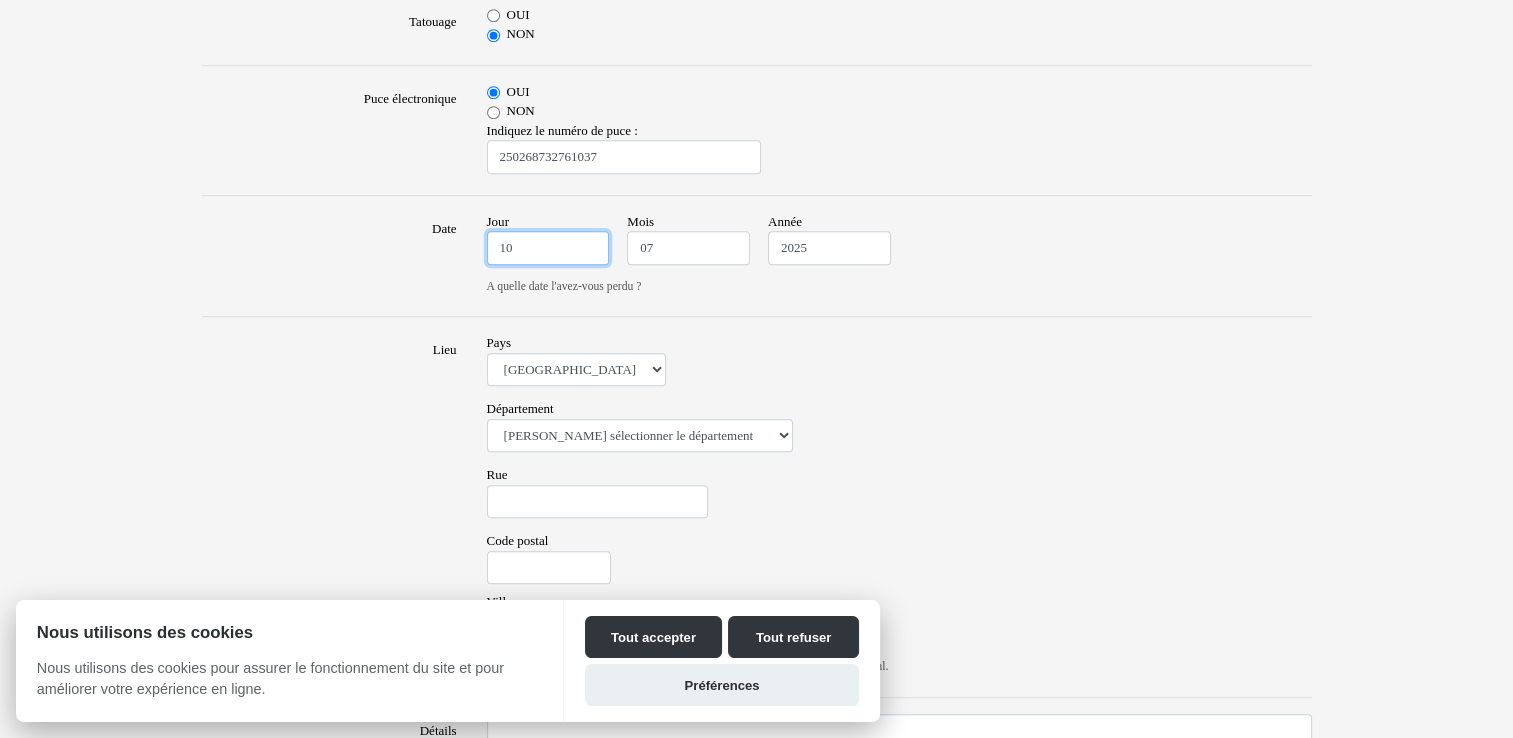 type on "10" 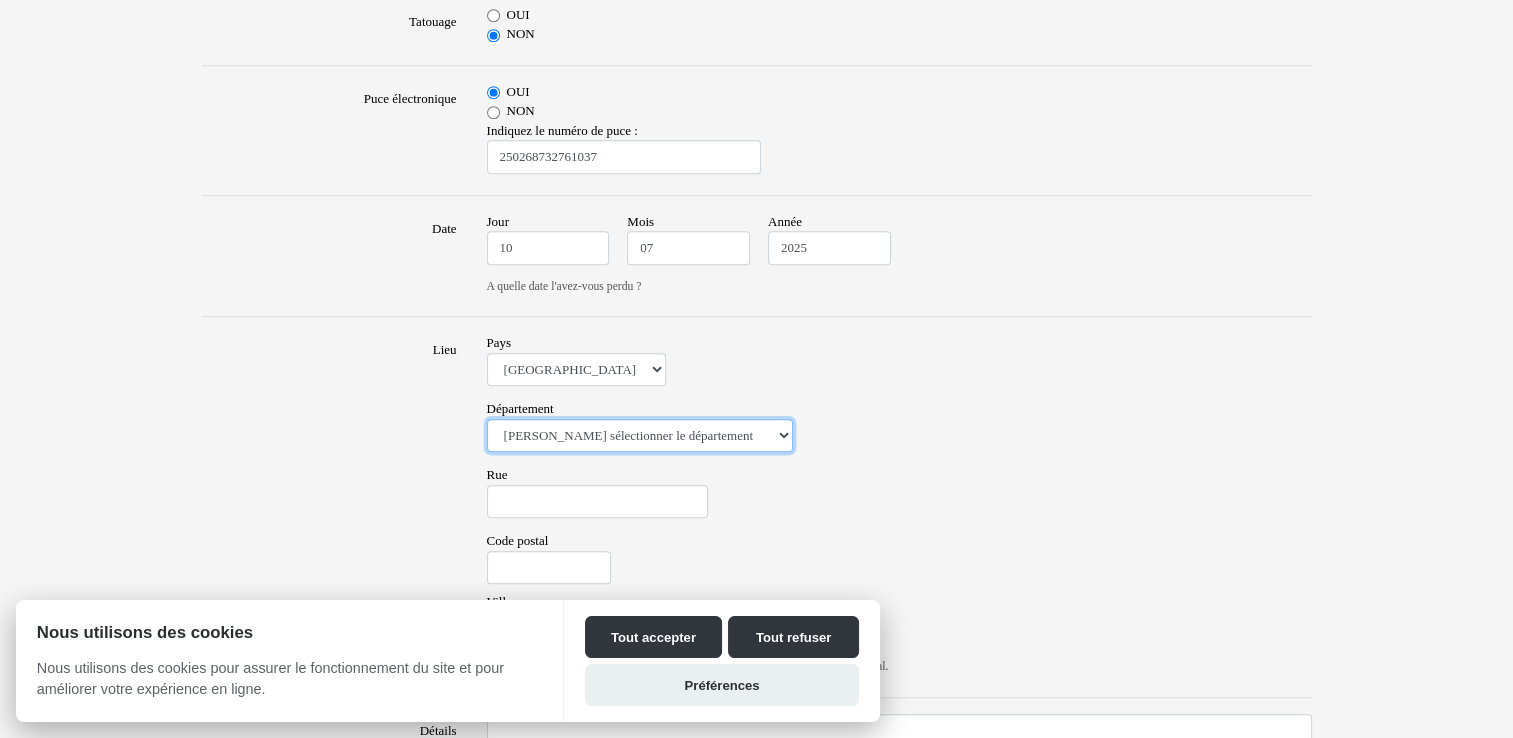 click on "Veuillez sélectionner le département 01 - Ain 02 - Aisne 03 - Allier 04 - Alpes de Hautes-Provence 05 - Hautes-Alpes 06 - Alpes-Maritimes 07 - Ardèche 08 - Ardennes 09 - Ariege 10 - Aube 11 - Aude 12 - Aveyron 13 - Bouches-Du-Rhône 14 - Calvados 15 - Cantal 16 - Charente 17 - Charente-Maritime 18 - Cher 19 - Correze 20 - Corse 21 - Cote-d'Or 22 - Côtes d'Armor 23 - Creuse 24 - Dordogne 25 - Doubs 26 - Drôme 27 - Eure 28 - Eure-et-Loir 29 - Finistere 30 - Gard 31 - Haute-Garonne 32 - Gers 33 - Gironde 34 - Hérault 35 - Ille-et-Vilaine 36 - Indre 37 - Indre-et-Loire 38 - Isère 39 - Jura 40 - Landes 41 - Loir-et-Cher 42 - Loire 43 - Haute-Loire 44 - Loire-Atlantique 45 - Loiret 46 - Lot 47 - Lot-et-Garonne 48 - Lozère 49 - Maine-et-Loire 50 - Manche 51 - Marne 52 - Haute-Marne 53 - Mayenne 54 - Meurthe-et-Moselle 55 - Meuse 56 - Morbihan 57 - Moselle 58 - Nièvre 59 - Nord 60 - Oise 61 - Orne 62 - Pas-de-Calais 63 - Puy-de-Dôme 64 - Pyrénées-Atlantiques 65 - Hautes-Pyrénées 67 - Bas-Rhin 75 - Paris" at bounding box center (640, 436) 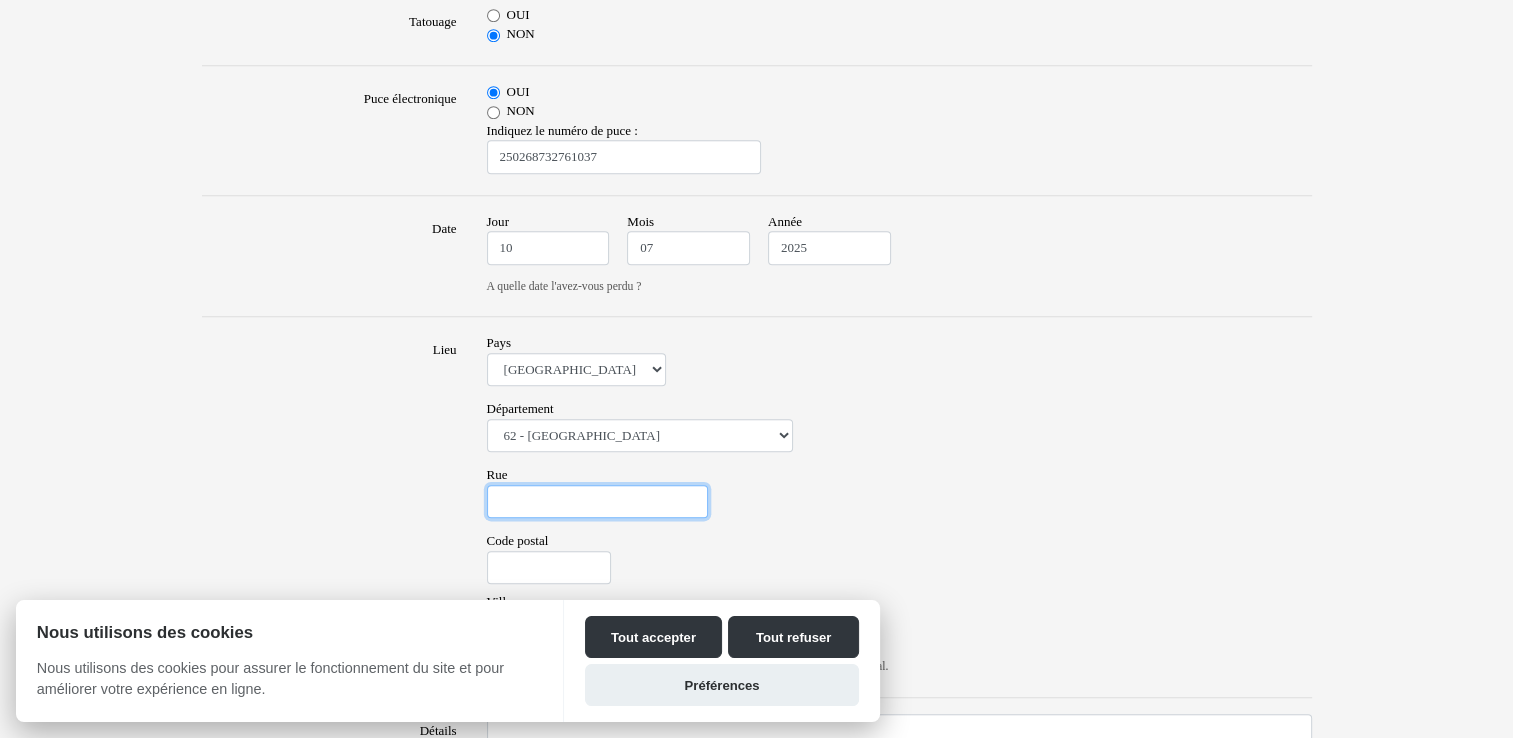 click on "Rue" at bounding box center [597, 502] 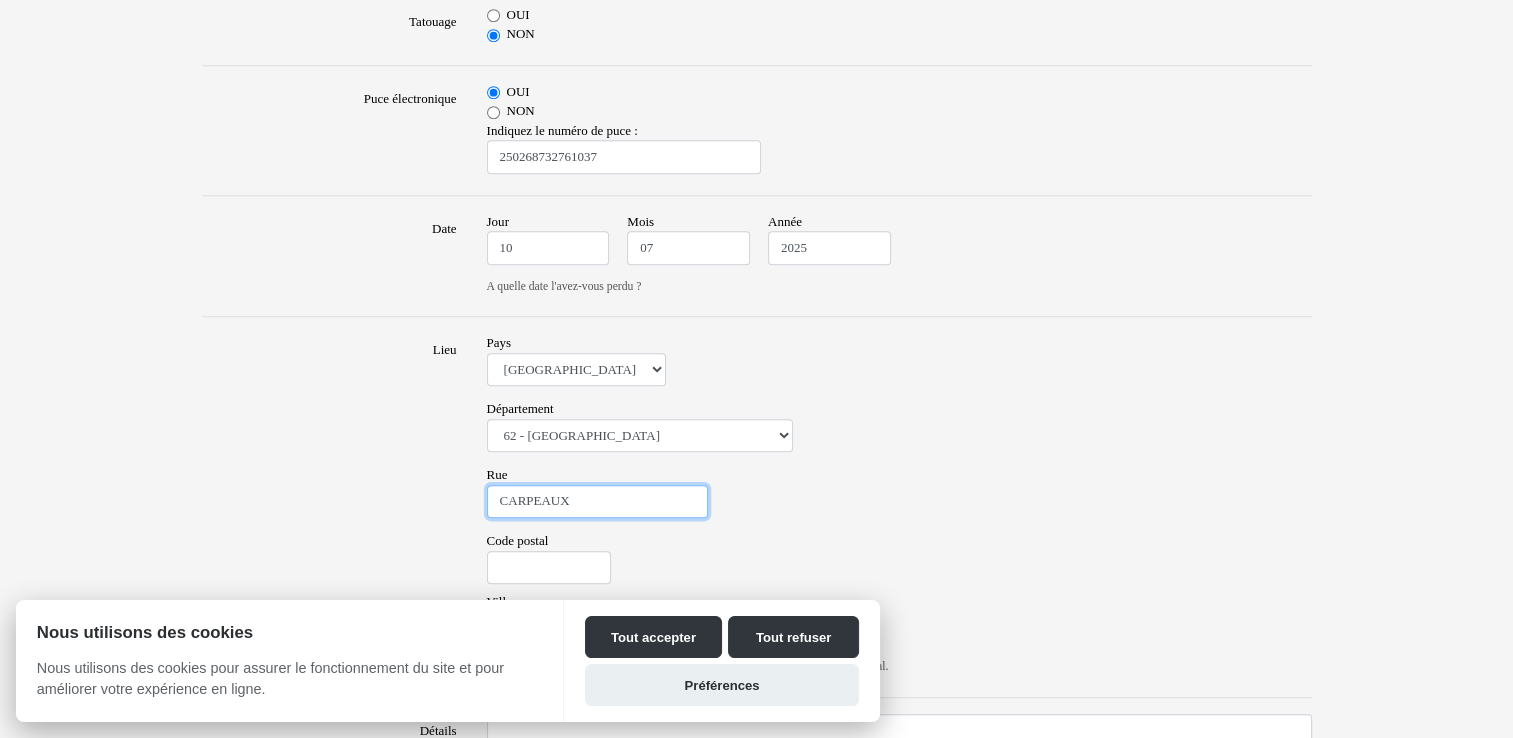 type on "CARPEAUX" 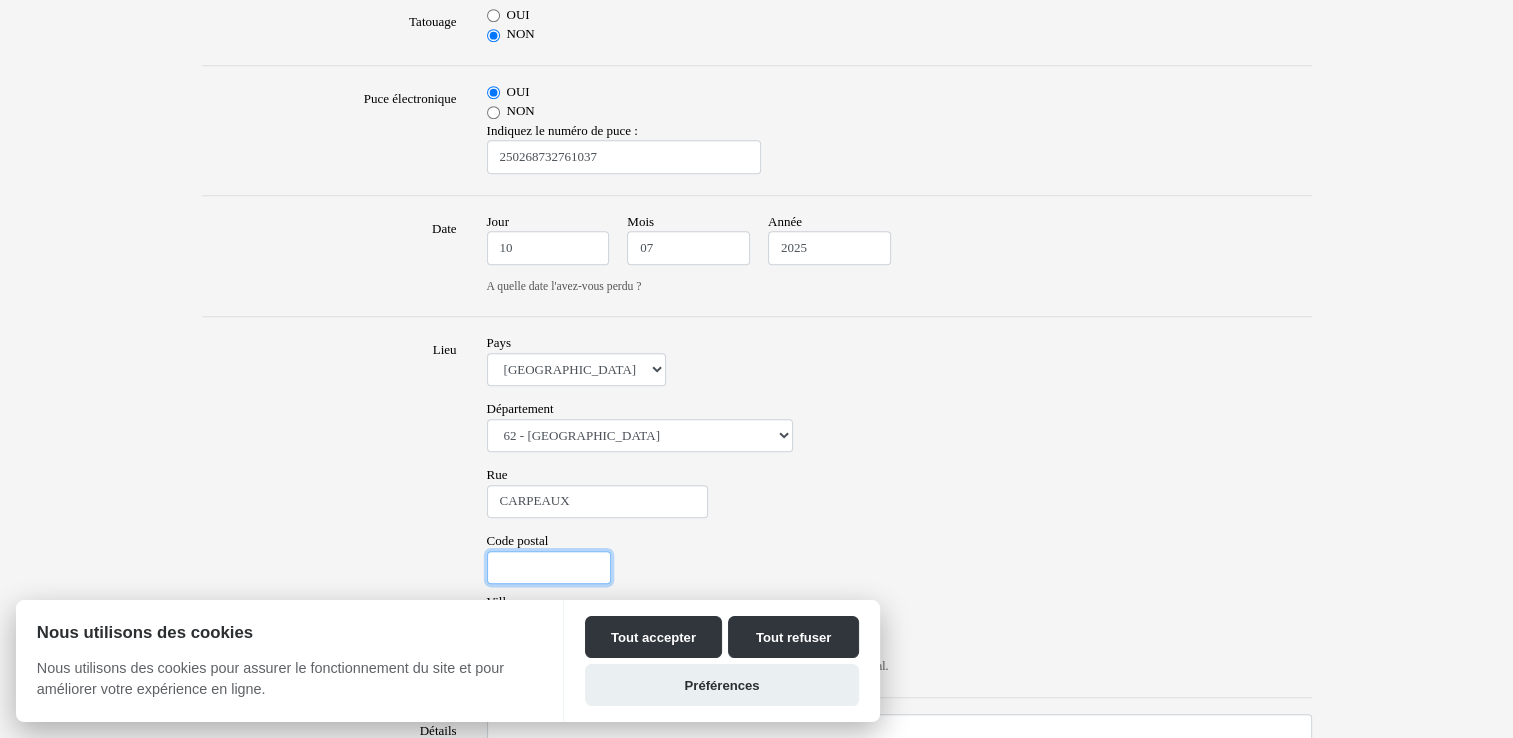 click on "Code postal" at bounding box center [549, 568] 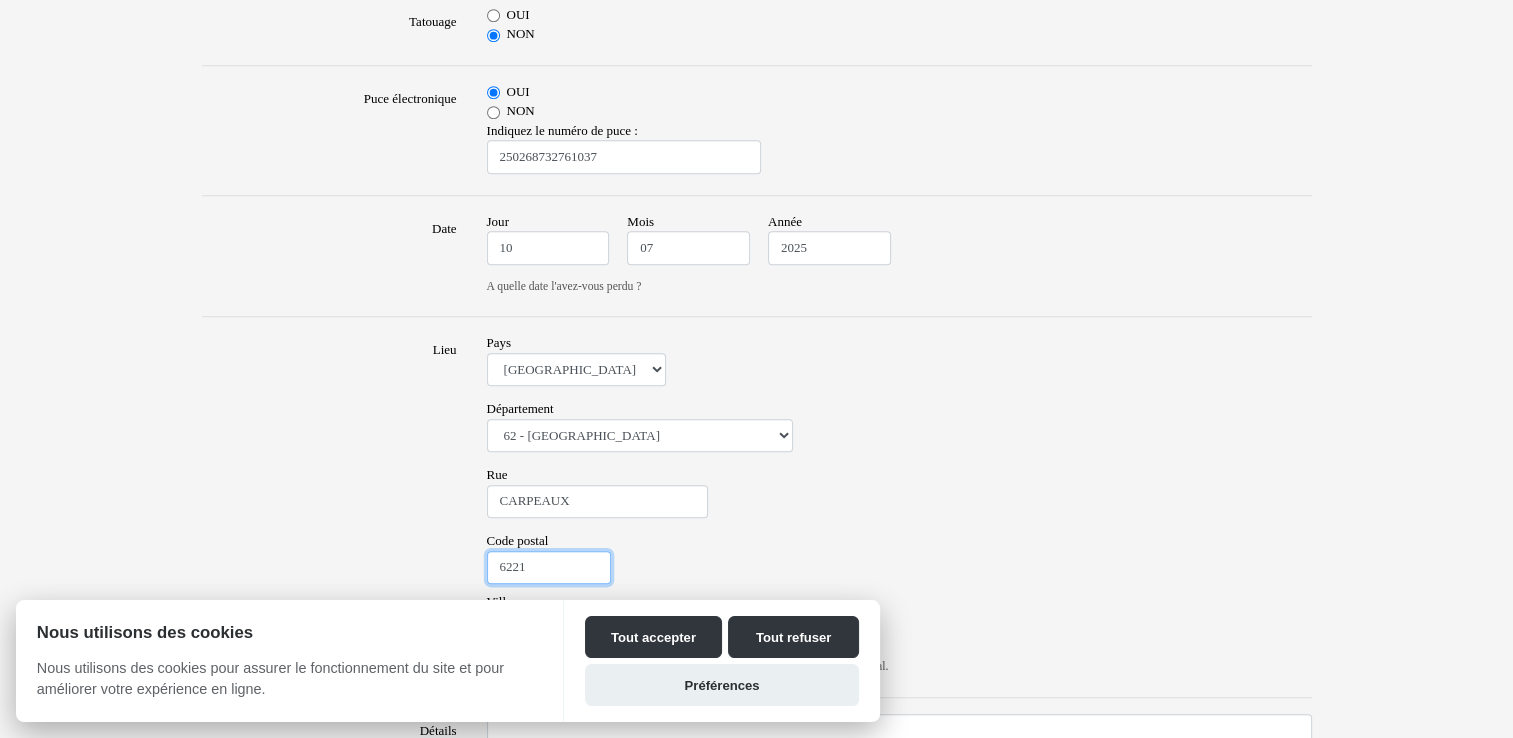 type on "62210" 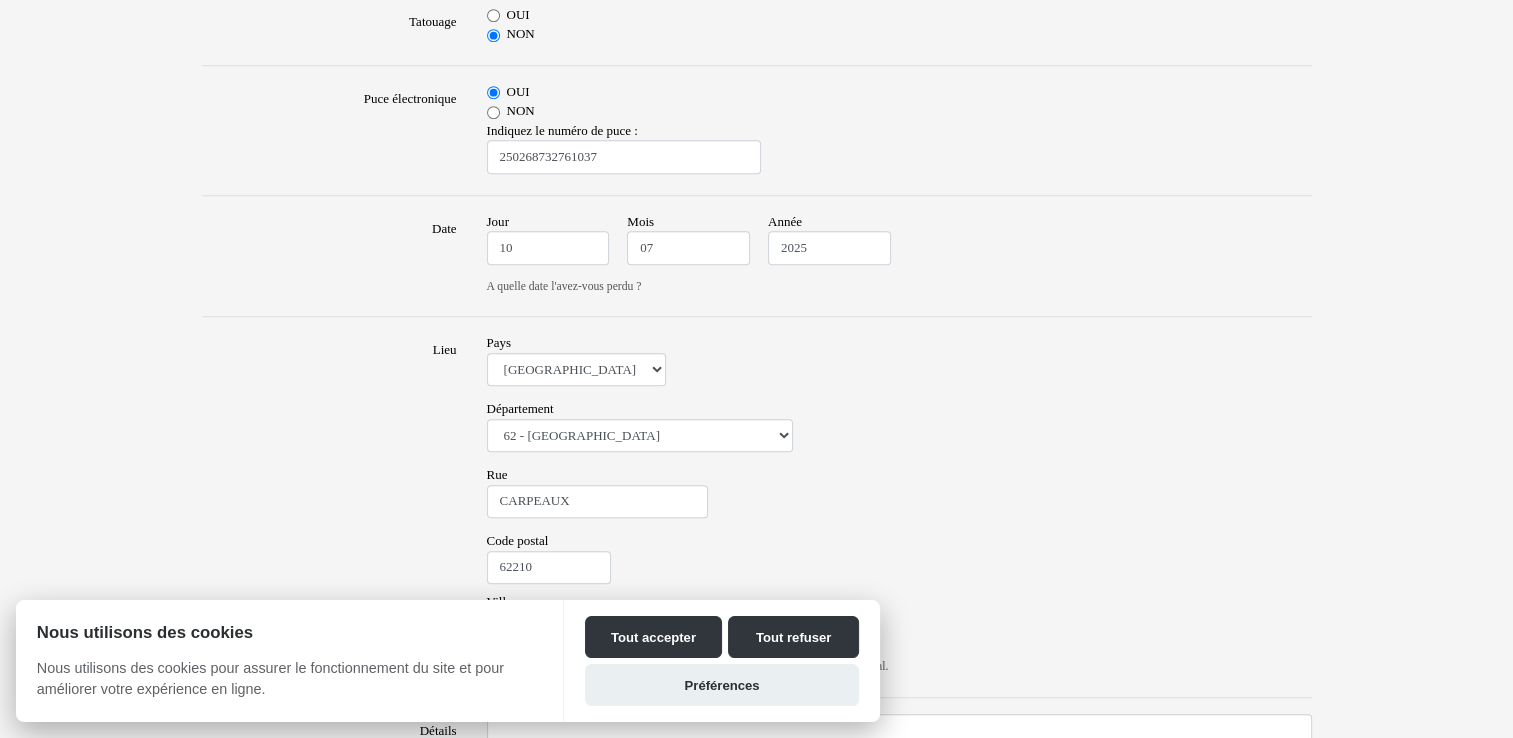 type on "AVION" 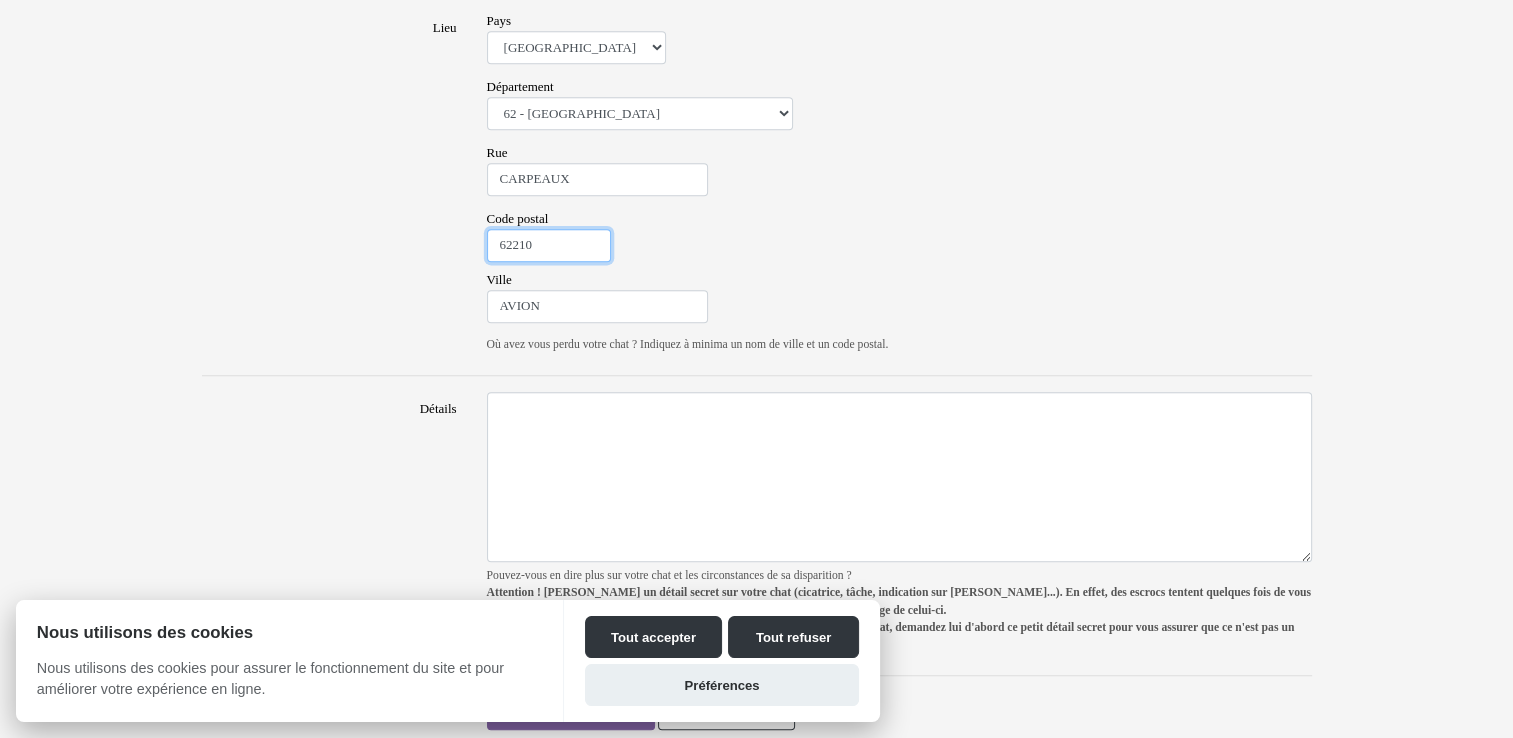 scroll, scrollTop: 1326, scrollLeft: 0, axis: vertical 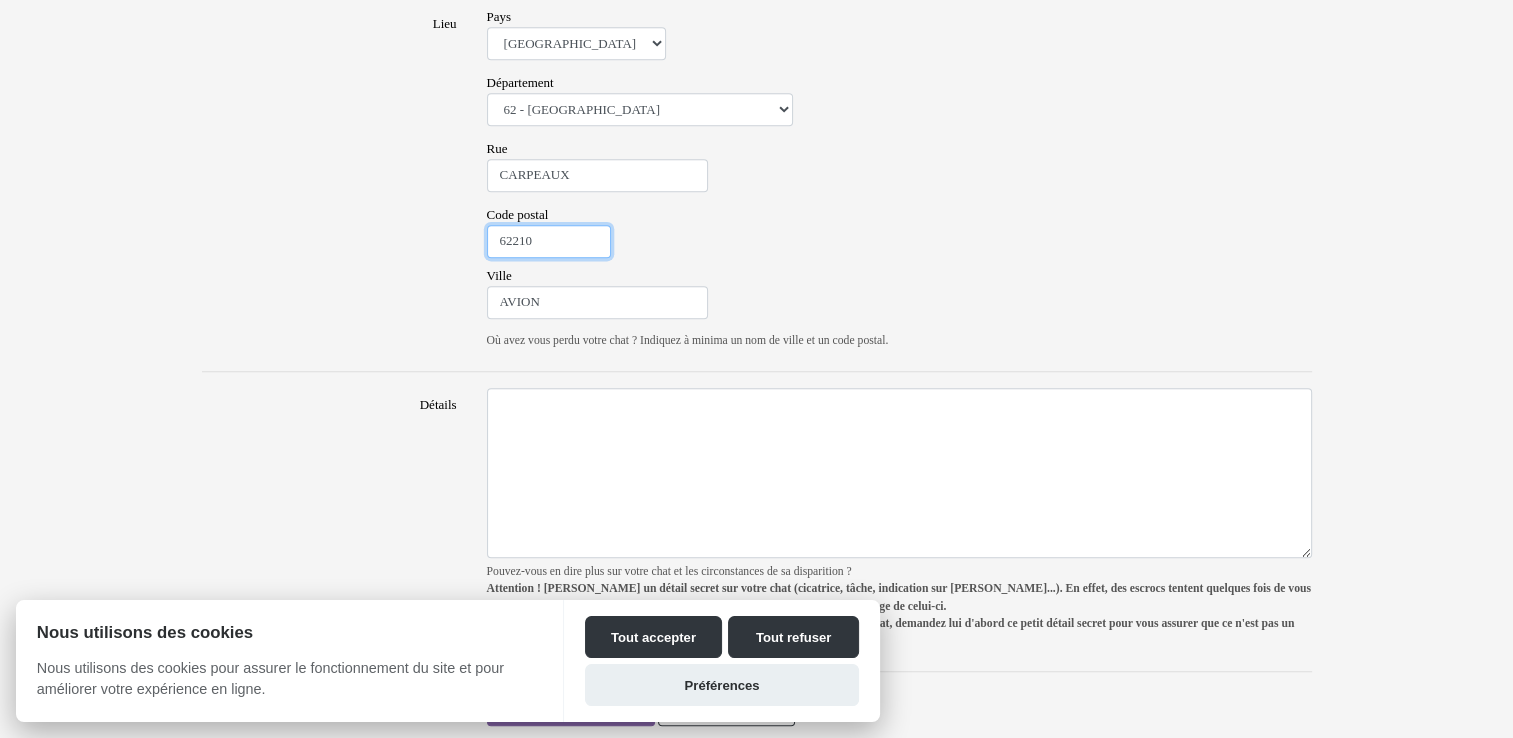 type on "62210" 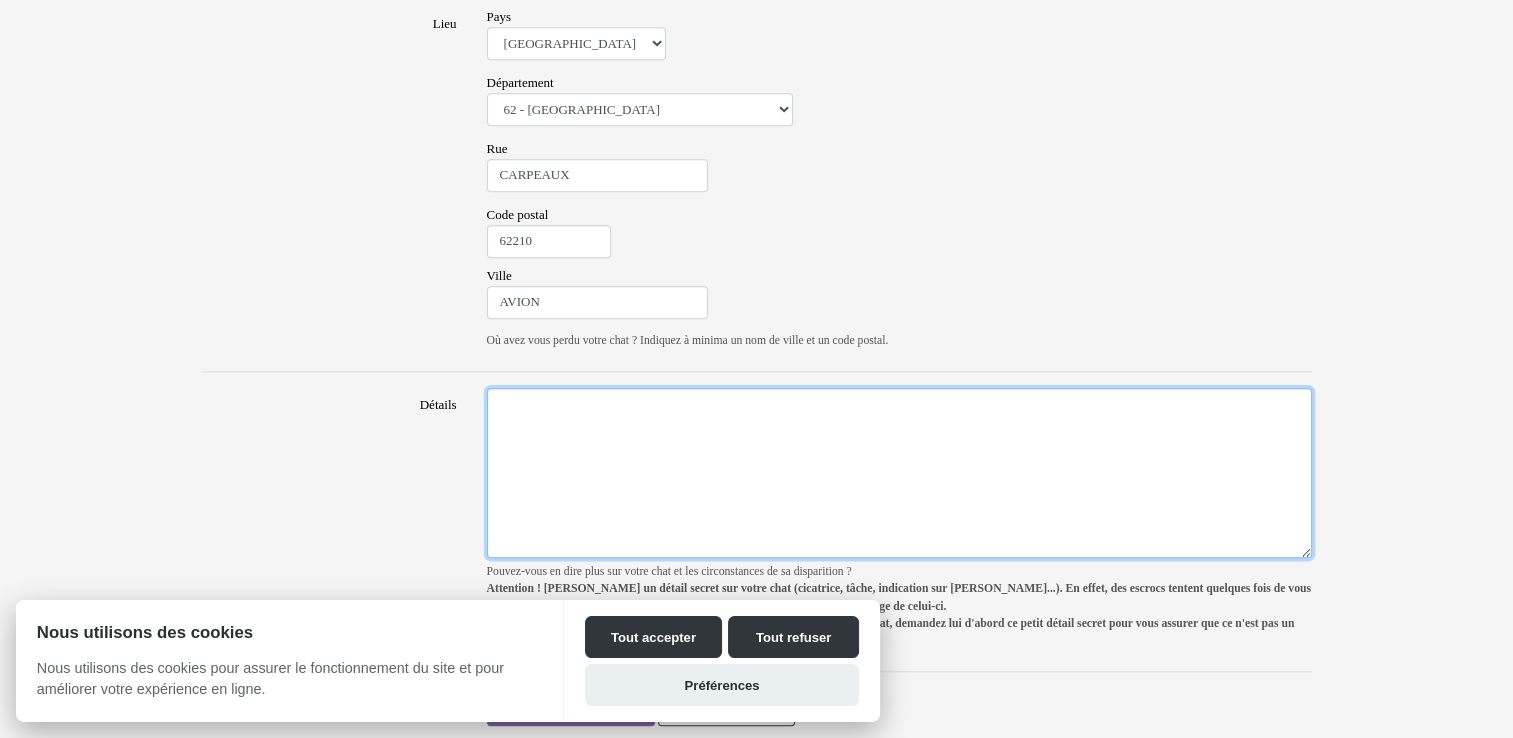 click on "Détails" at bounding box center (899, 473) 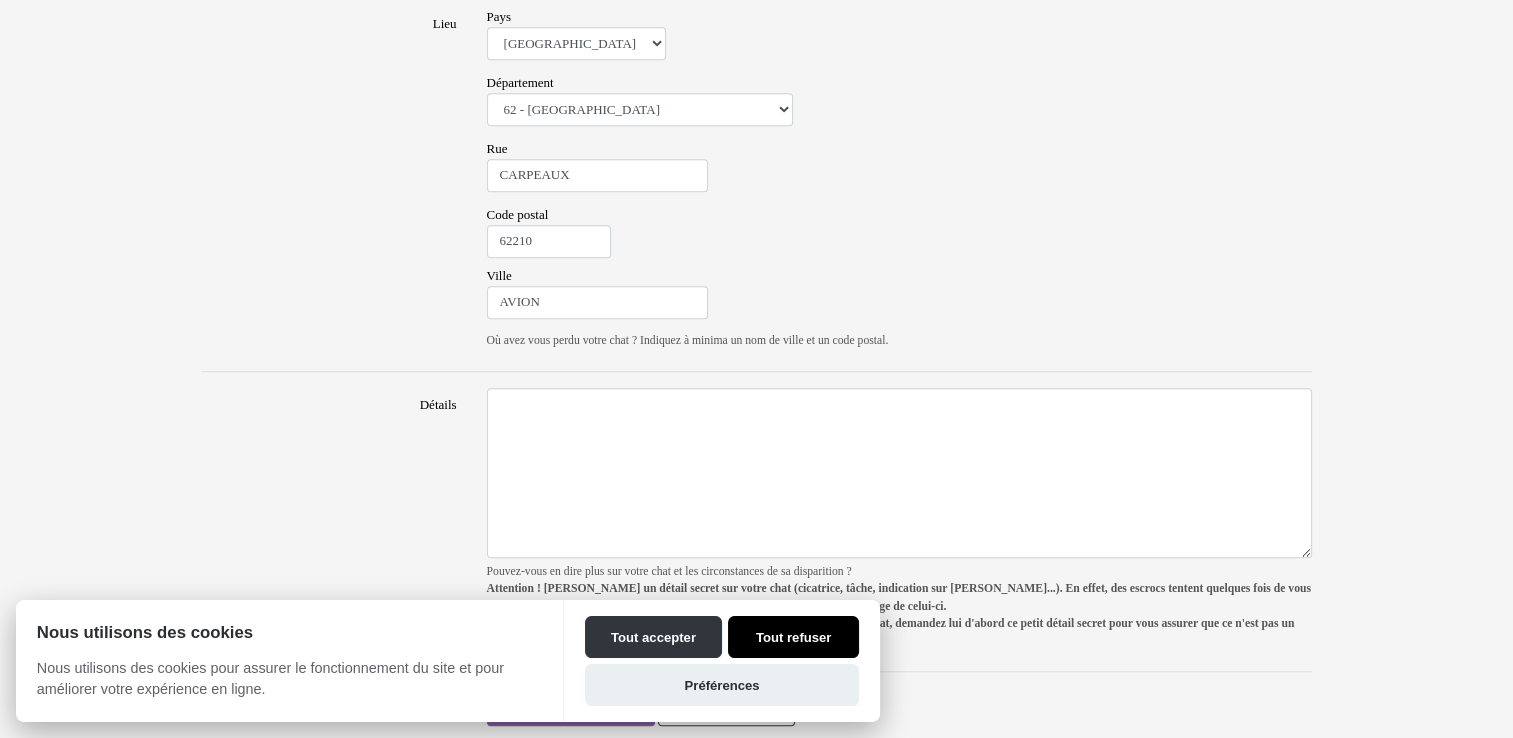 click on "Tout refuser" at bounding box center [793, 637] 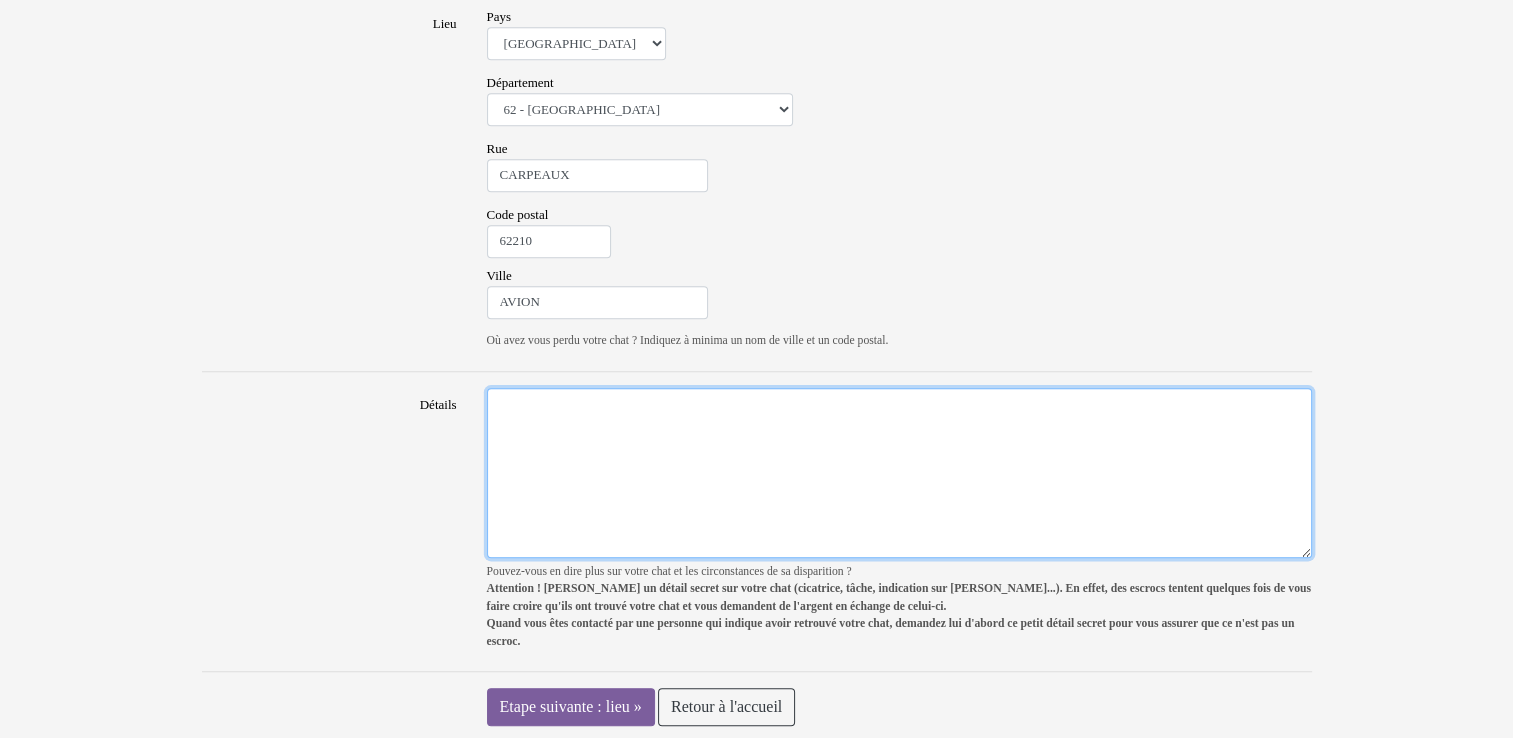 click on "Détails" at bounding box center (899, 473) 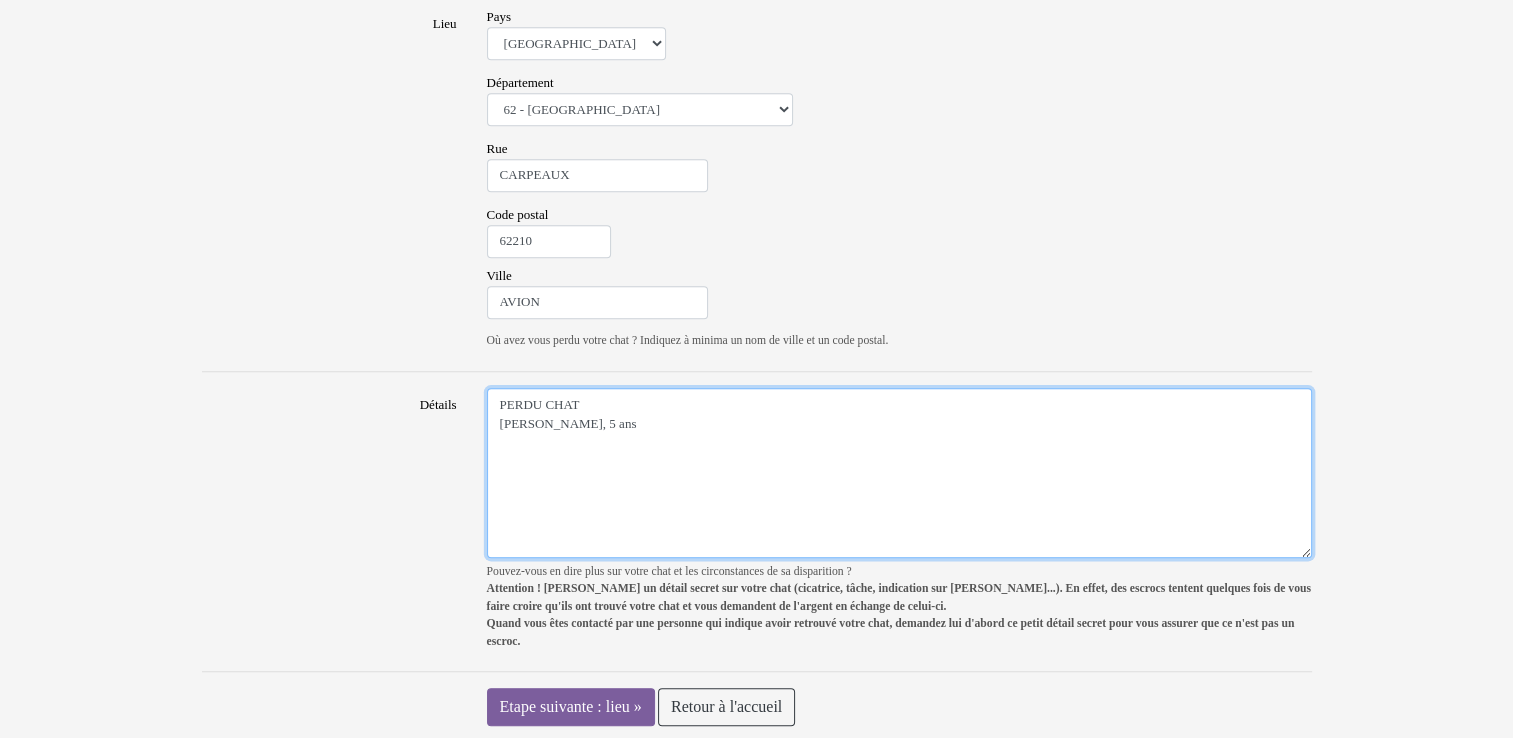 click on "PERDU CHAT
ROSA, 5 ans" at bounding box center [899, 473] 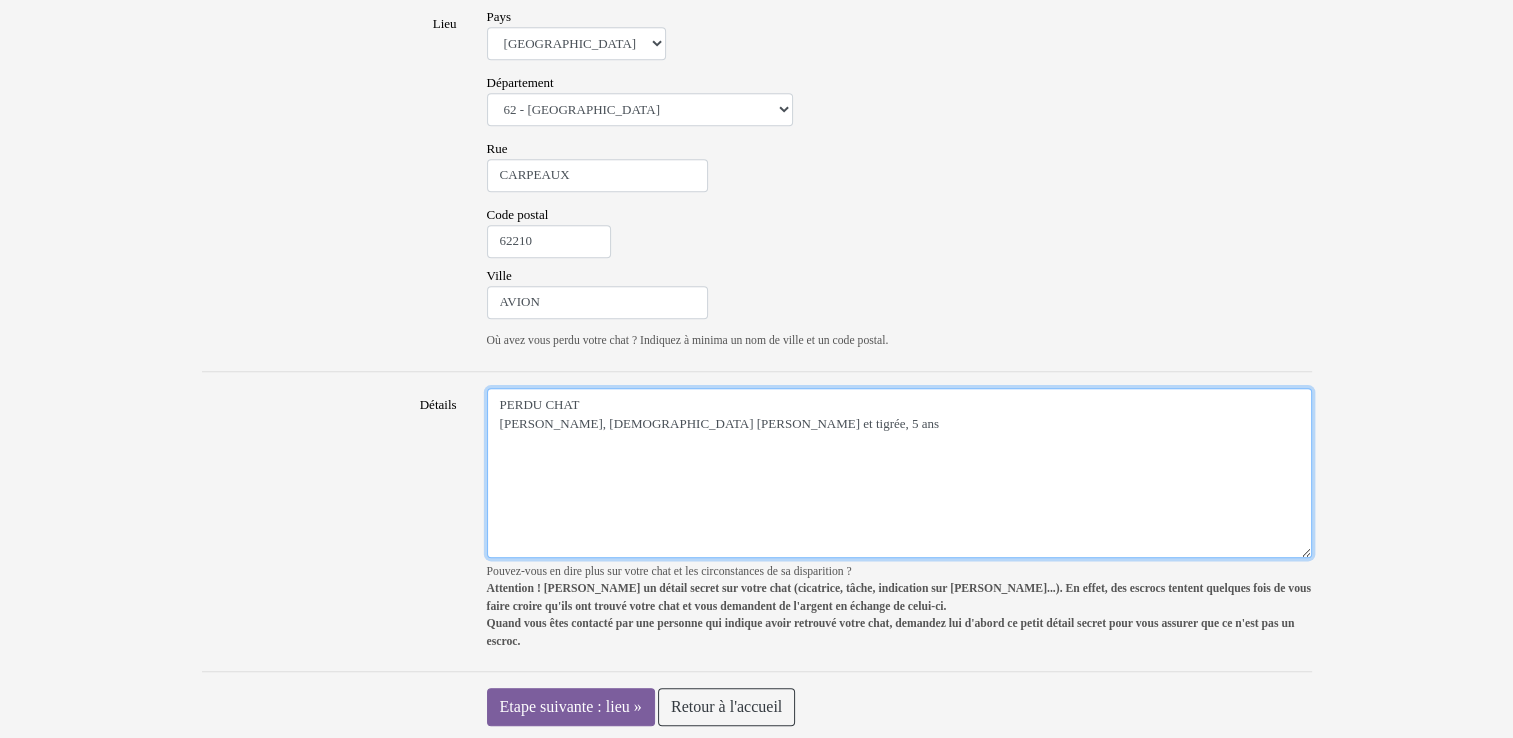click on "PERDU CHAT
ROSA, femelle blanche et tigrée, 5 ans" at bounding box center (899, 473) 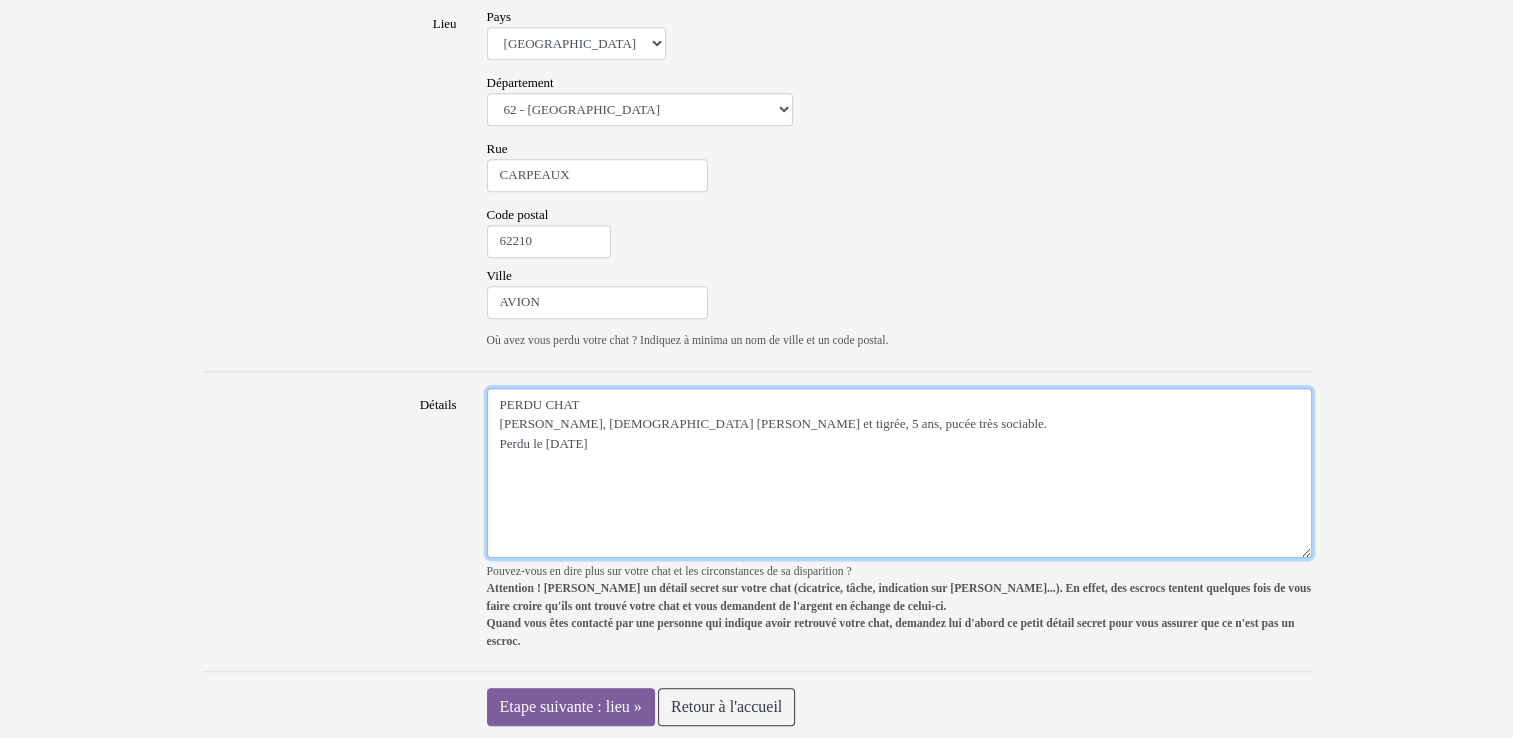 drag, startPoint x: 776, startPoint y: 430, endPoint x: 763, endPoint y: 451, distance: 24.698177 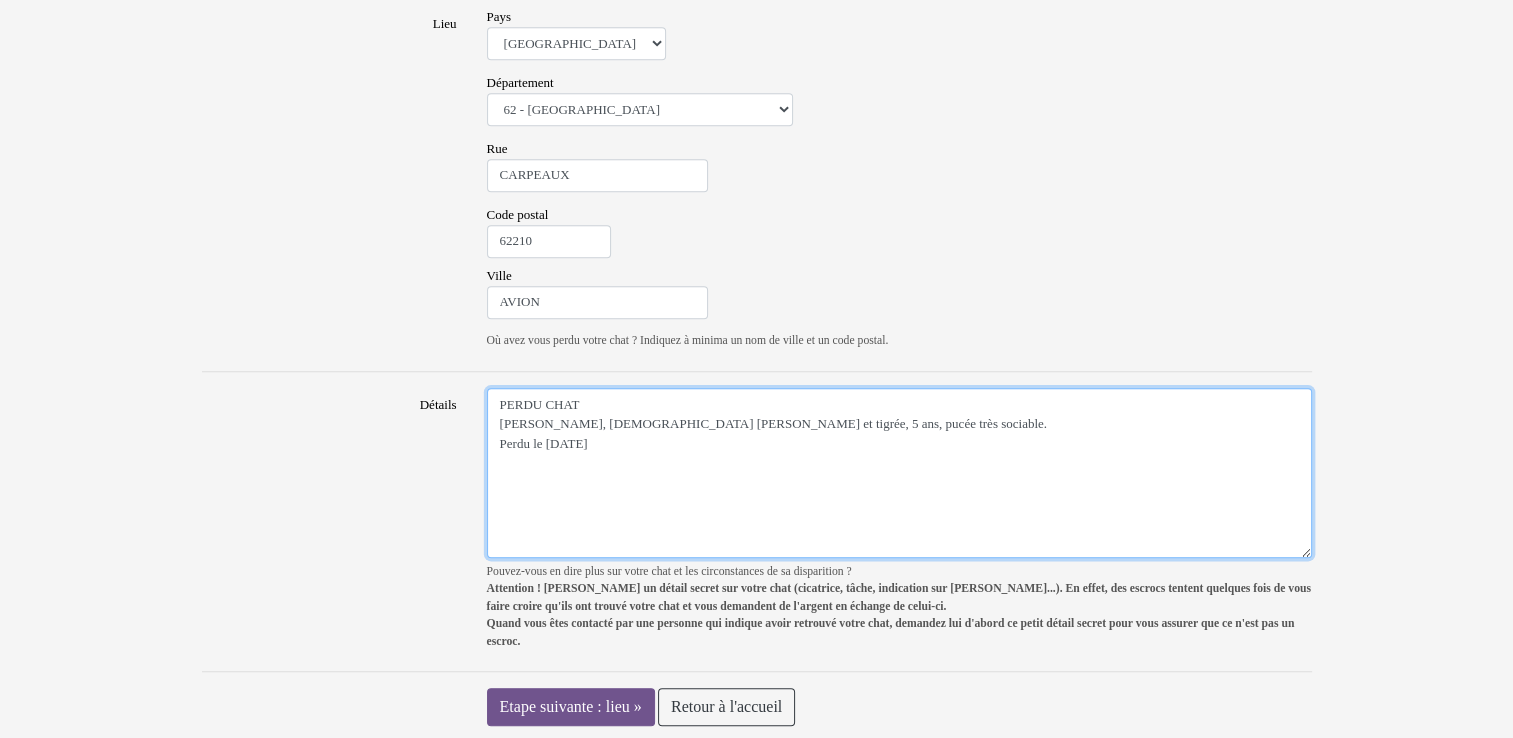 type on "PERDU CHAT
ROSA, femelle blanche et tigrée, 5 ans, pucée très sociable.
Perdu le 10/07/2025" 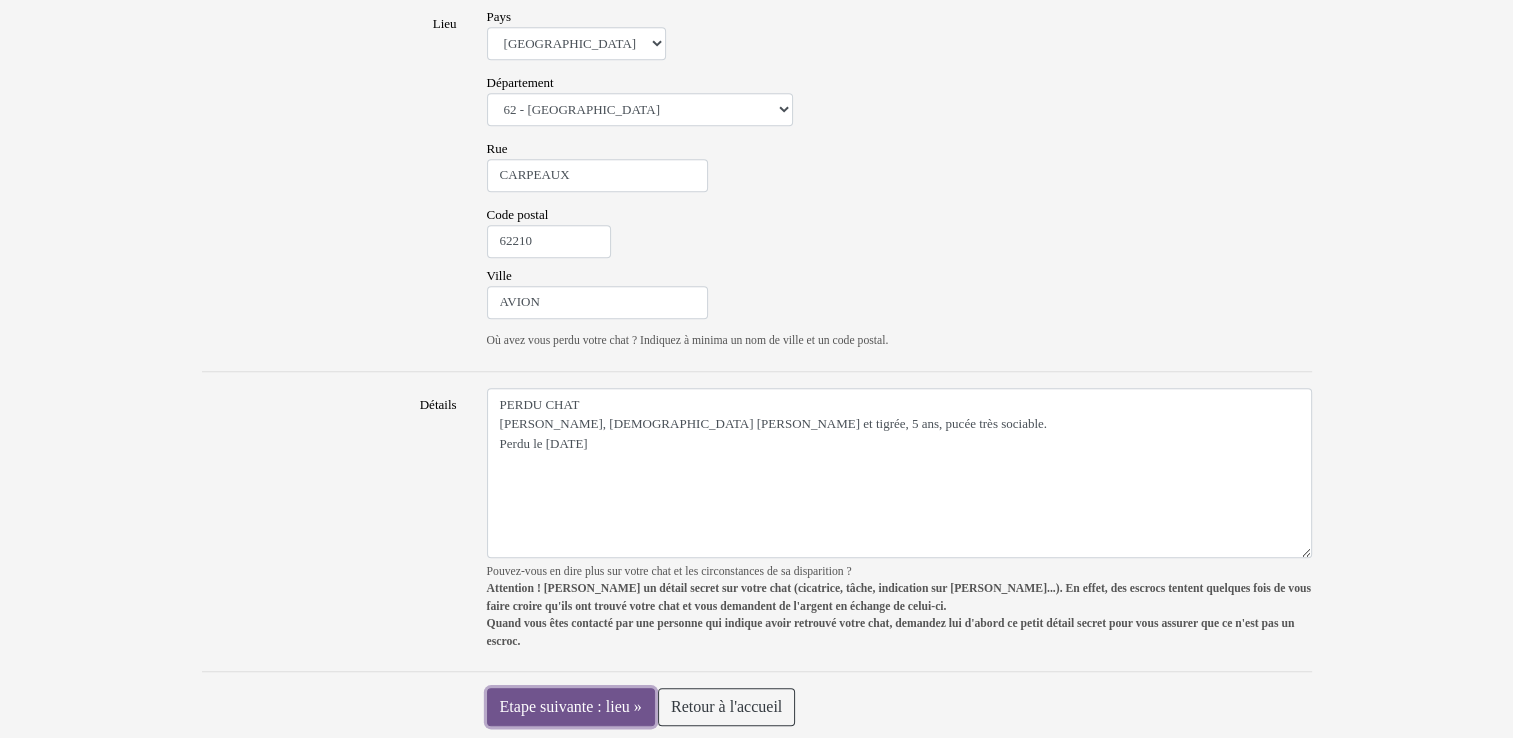 click on "Etape suivante : lieu »" at bounding box center [571, 707] 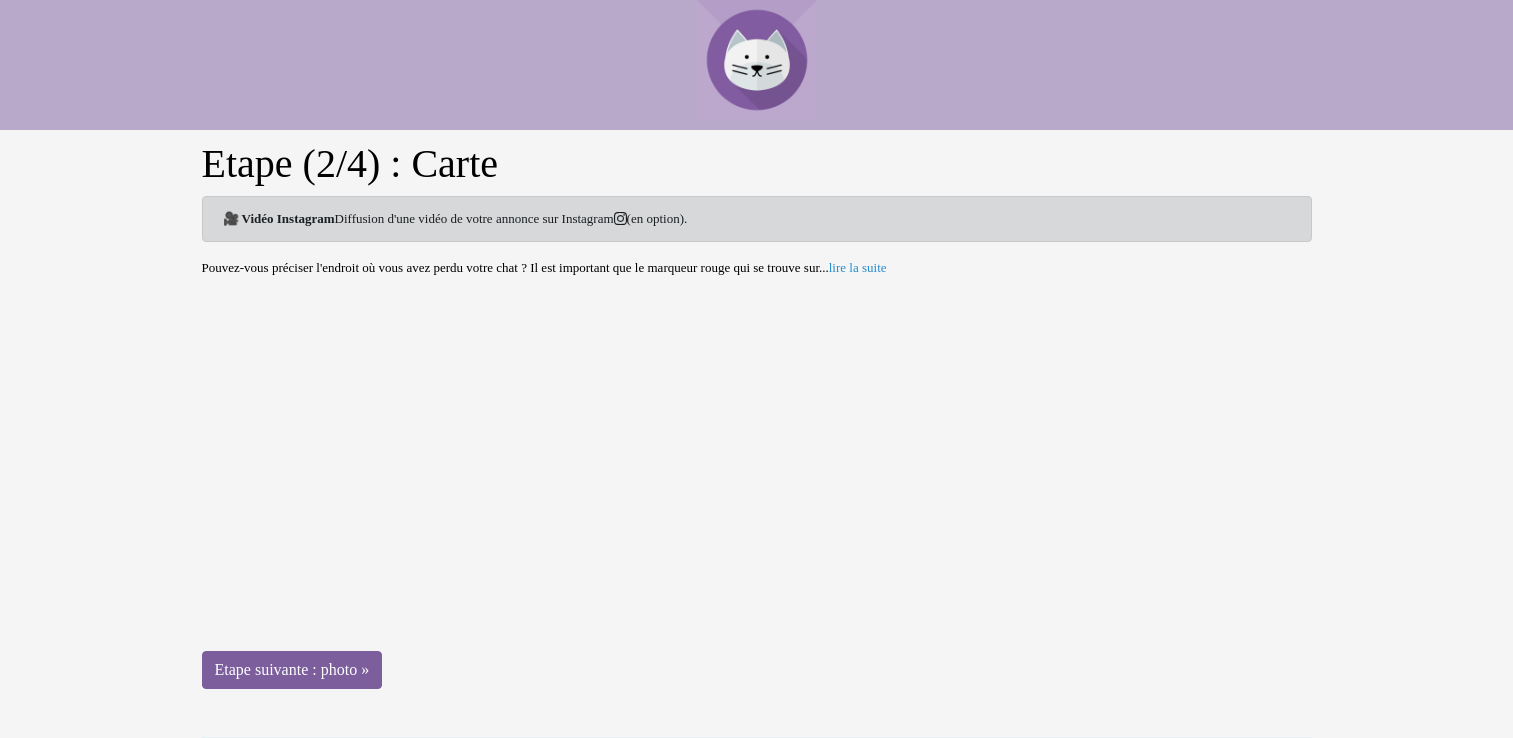 scroll, scrollTop: 0, scrollLeft: 0, axis: both 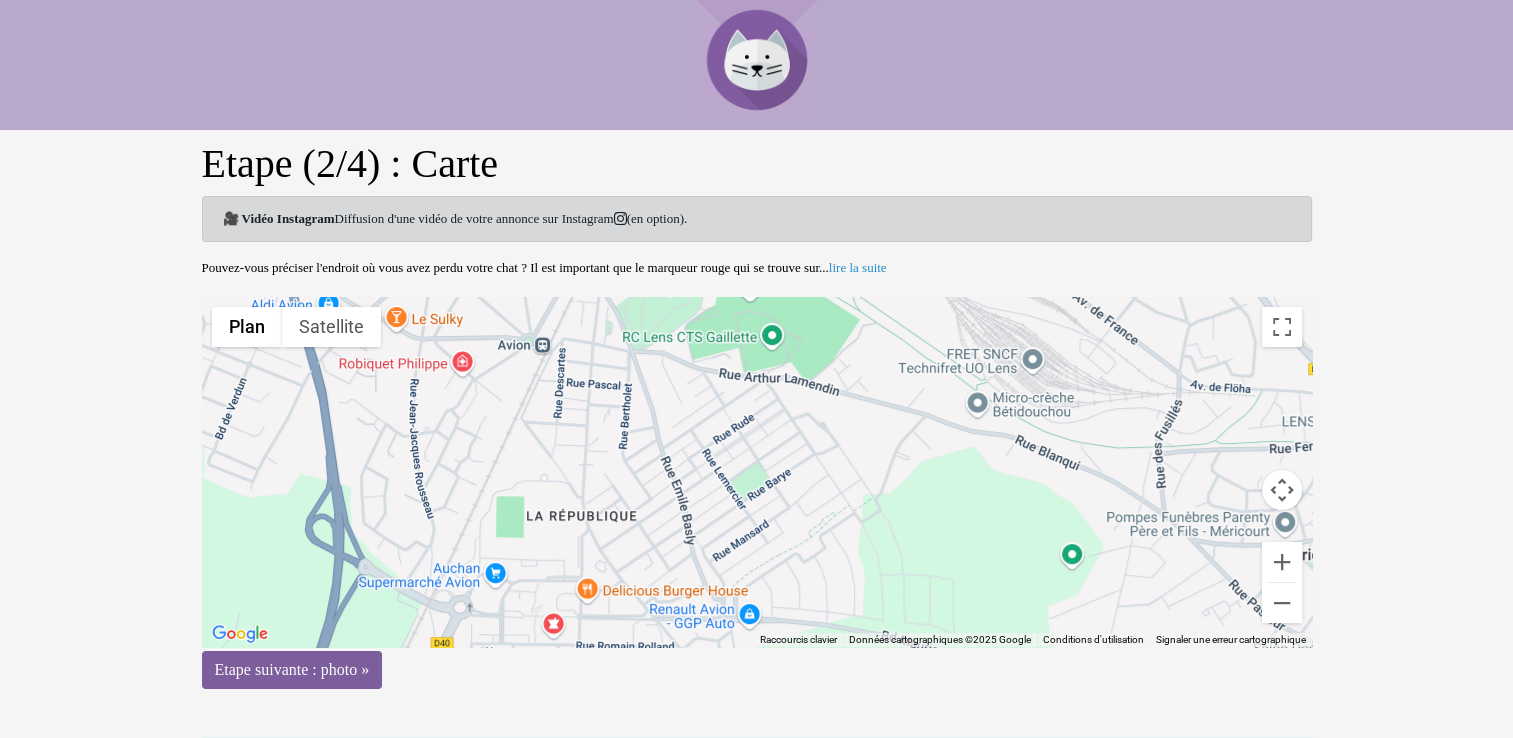 drag, startPoint x: 796, startPoint y: 493, endPoint x: 772, endPoint y: 444, distance: 54.56189 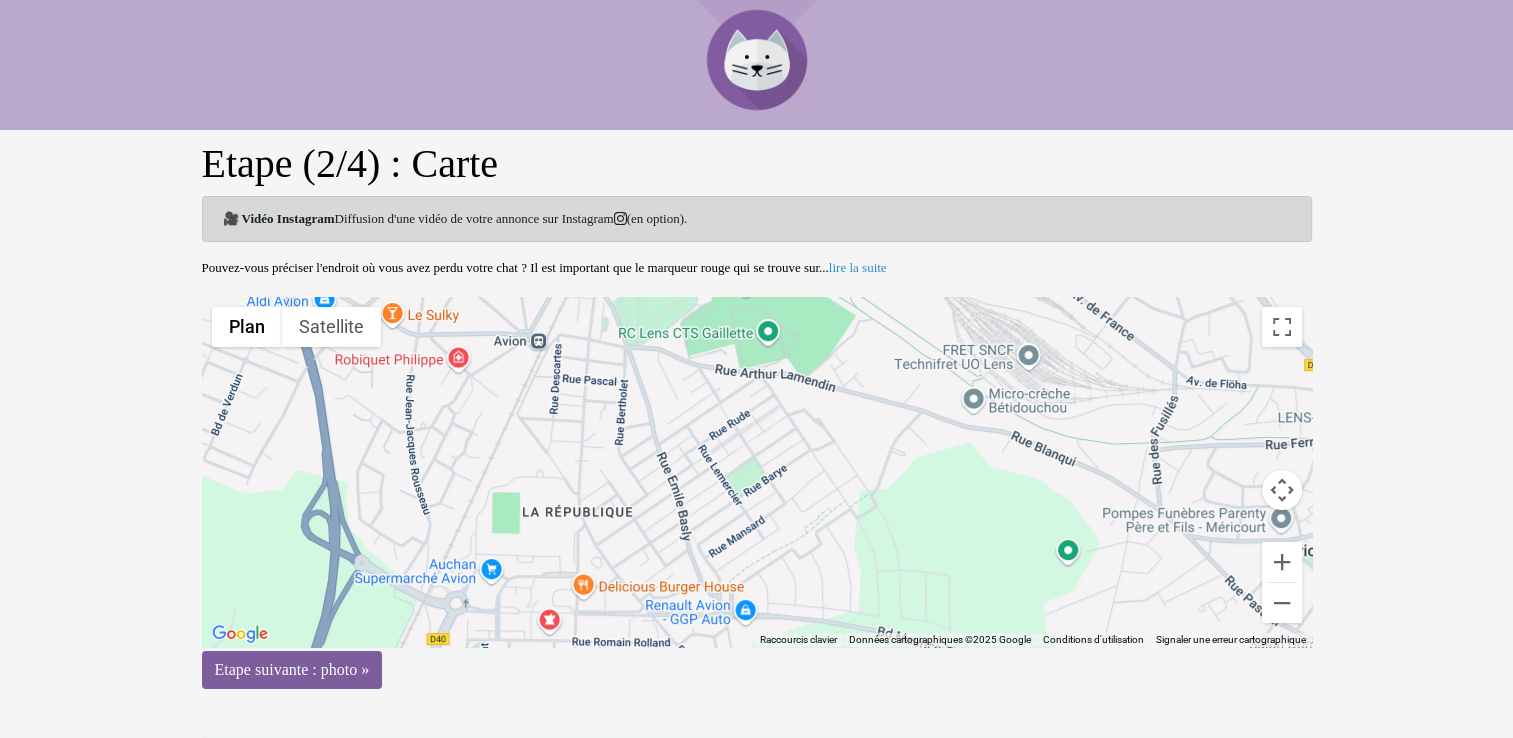 click on "Pour activer le glissement avec le clavier, appuyez sur Alt+Entrée. Une fois ce mode activé, utilisez les touches fléchées pour déplacer le repère. Pour valider le déplacement, appuyez sur Entrée. Pour annuler, appuyez sur Échap." at bounding box center (757, 472) 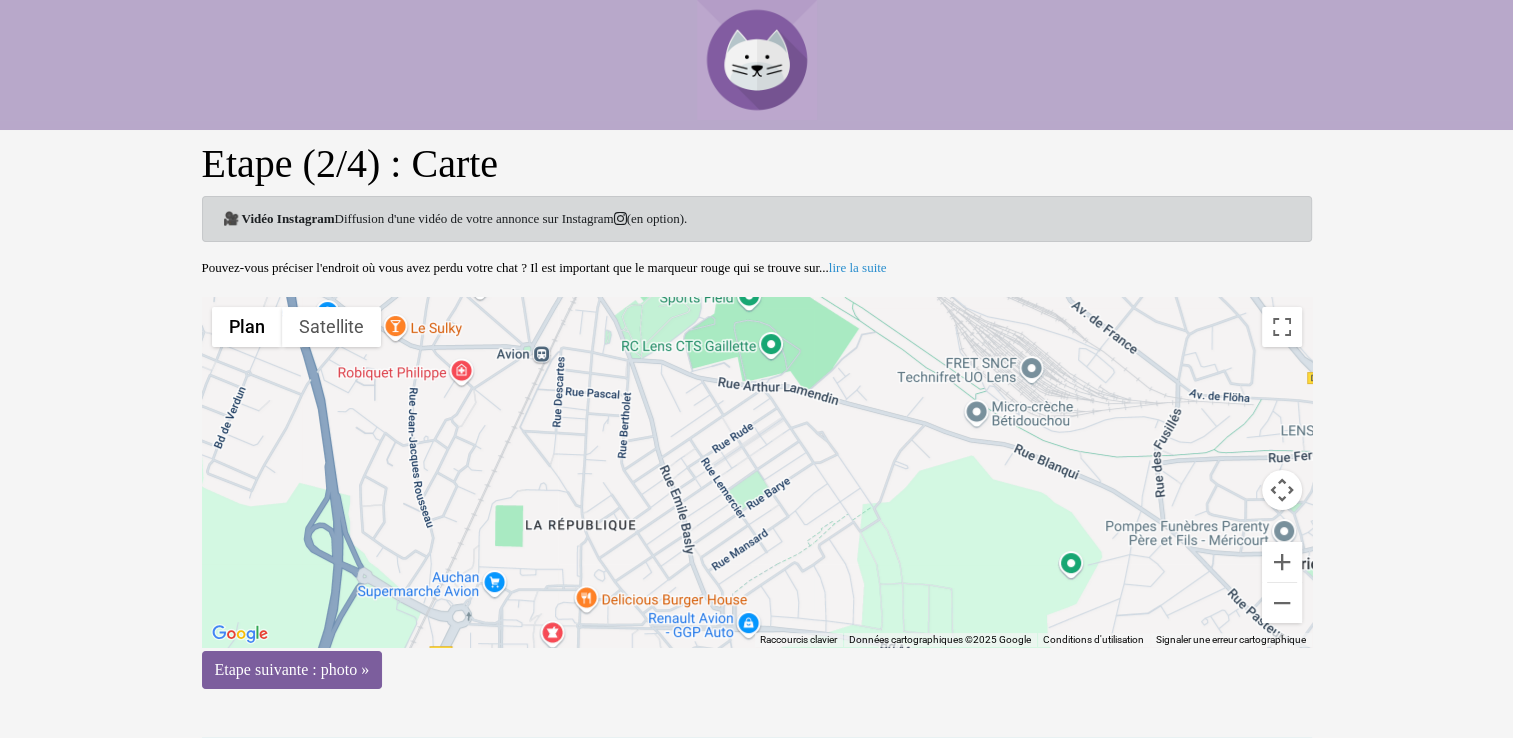 drag, startPoint x: 752, startPoint y: 414, endPoint x: 749, endPoint y: 402, distance: 12.369317 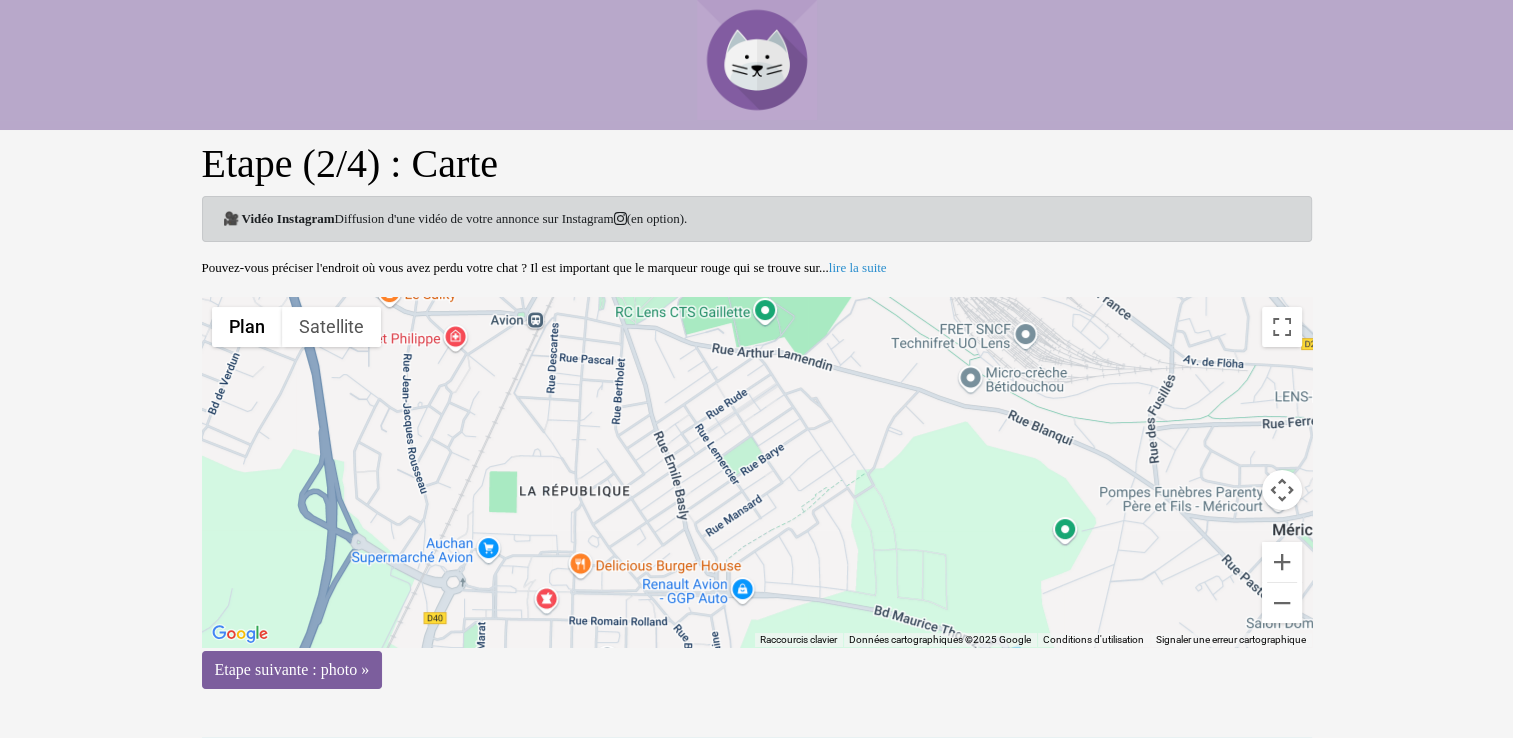click at bounding box center [737, 414] 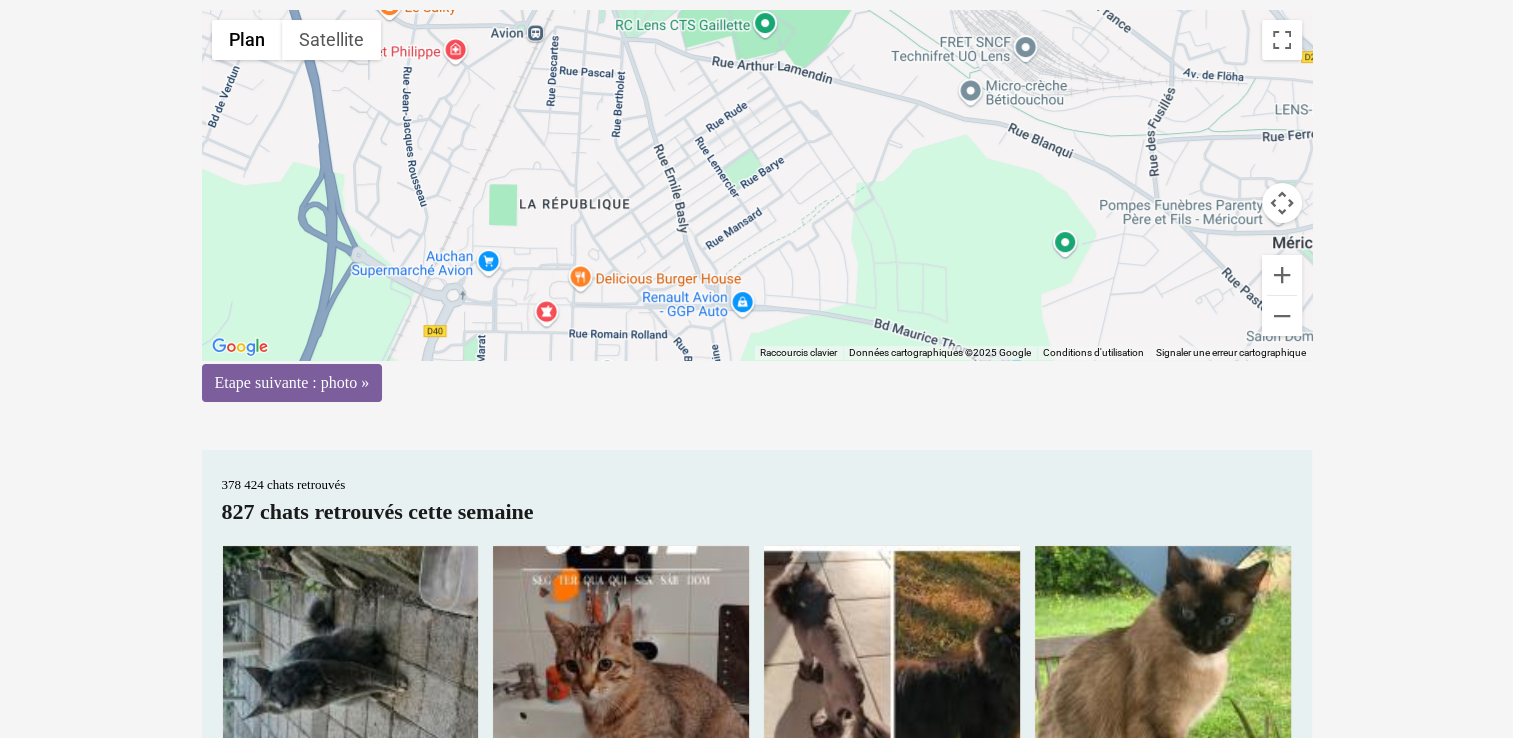 scroll, scrollTop: 300, scrollLeft: 0, axis: vertical 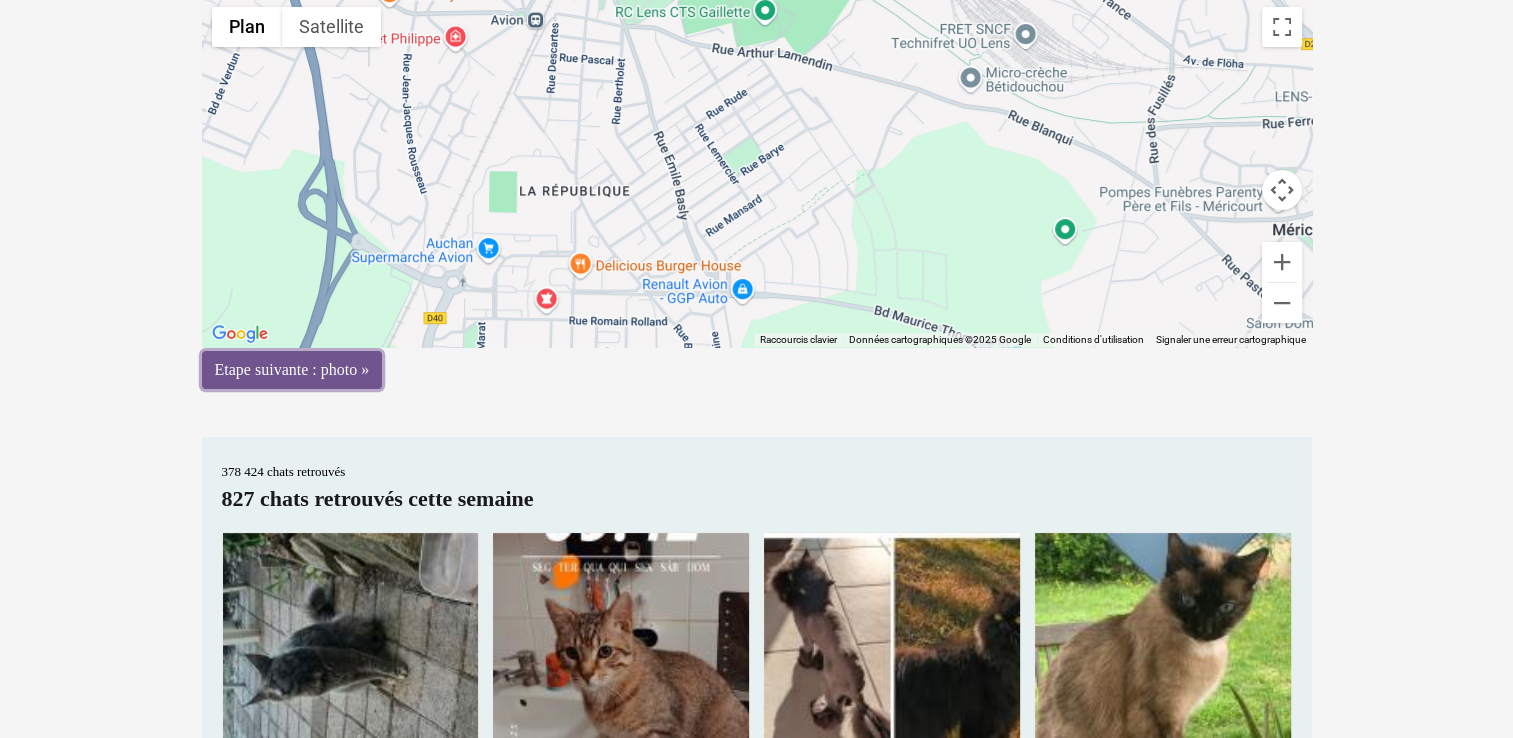 click on "Etape suivante : photo »" at bounding box center (292, 370) 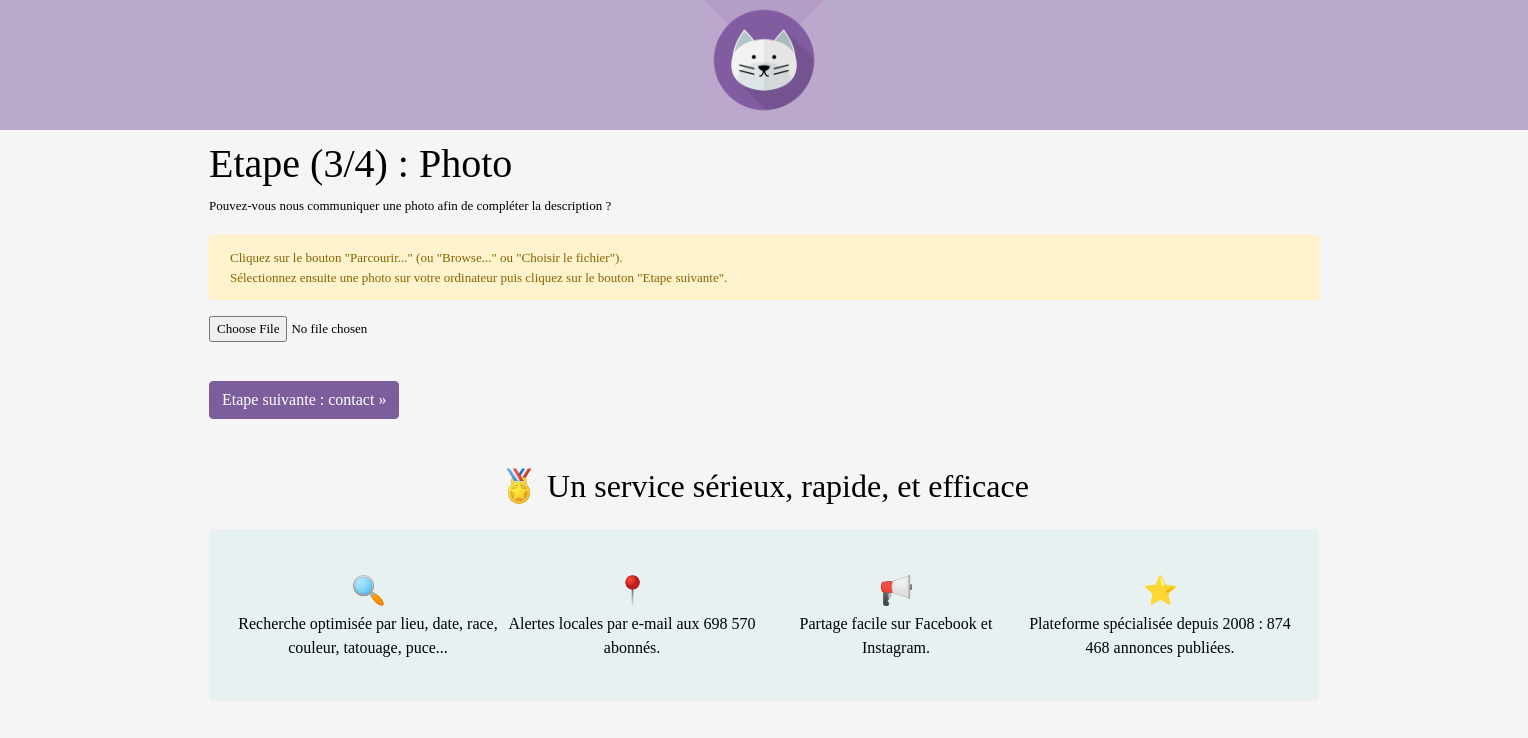 scroll, scrollTop: 0, scrollLeft: 0, axis: both 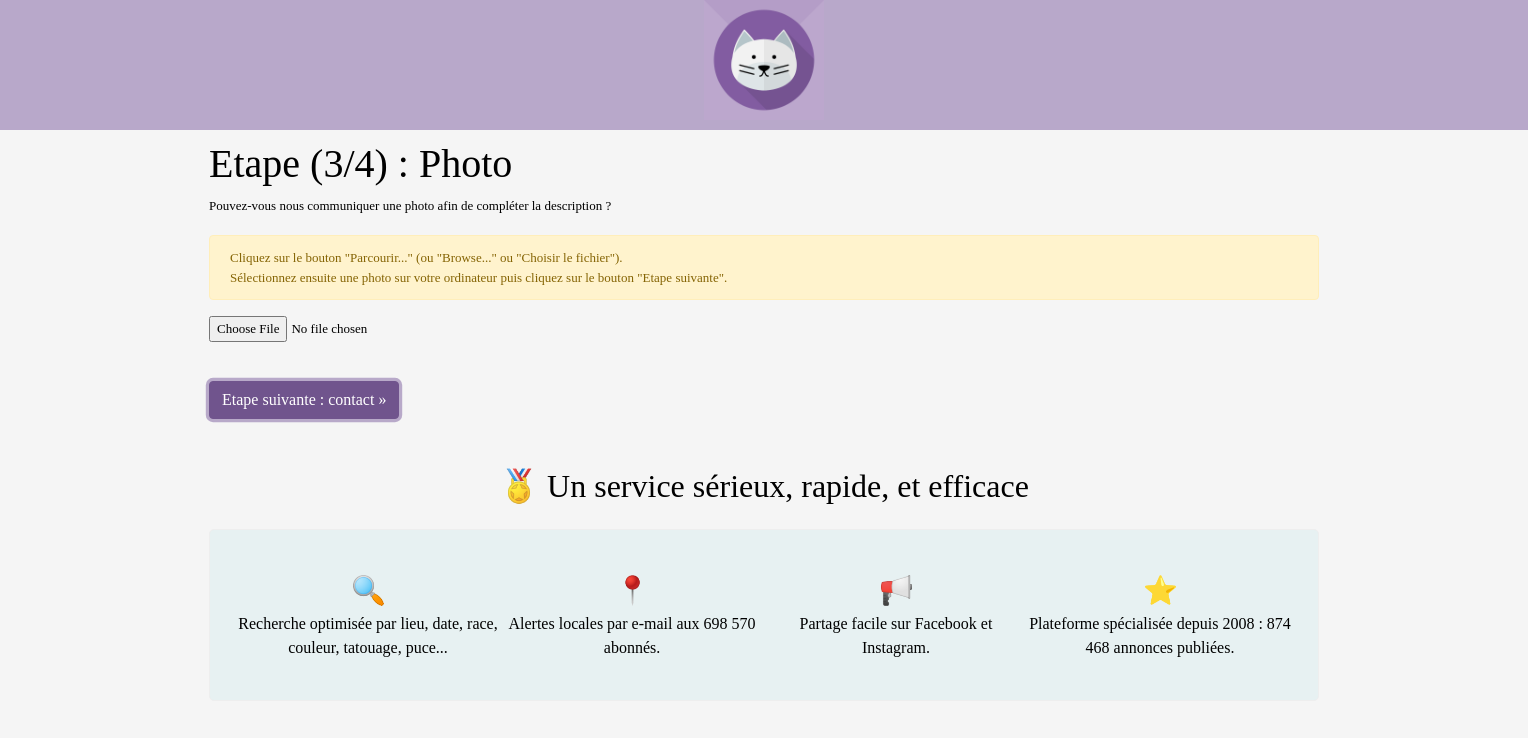 click on "Etape suivante : contact »" at bounding box center (304, 400) 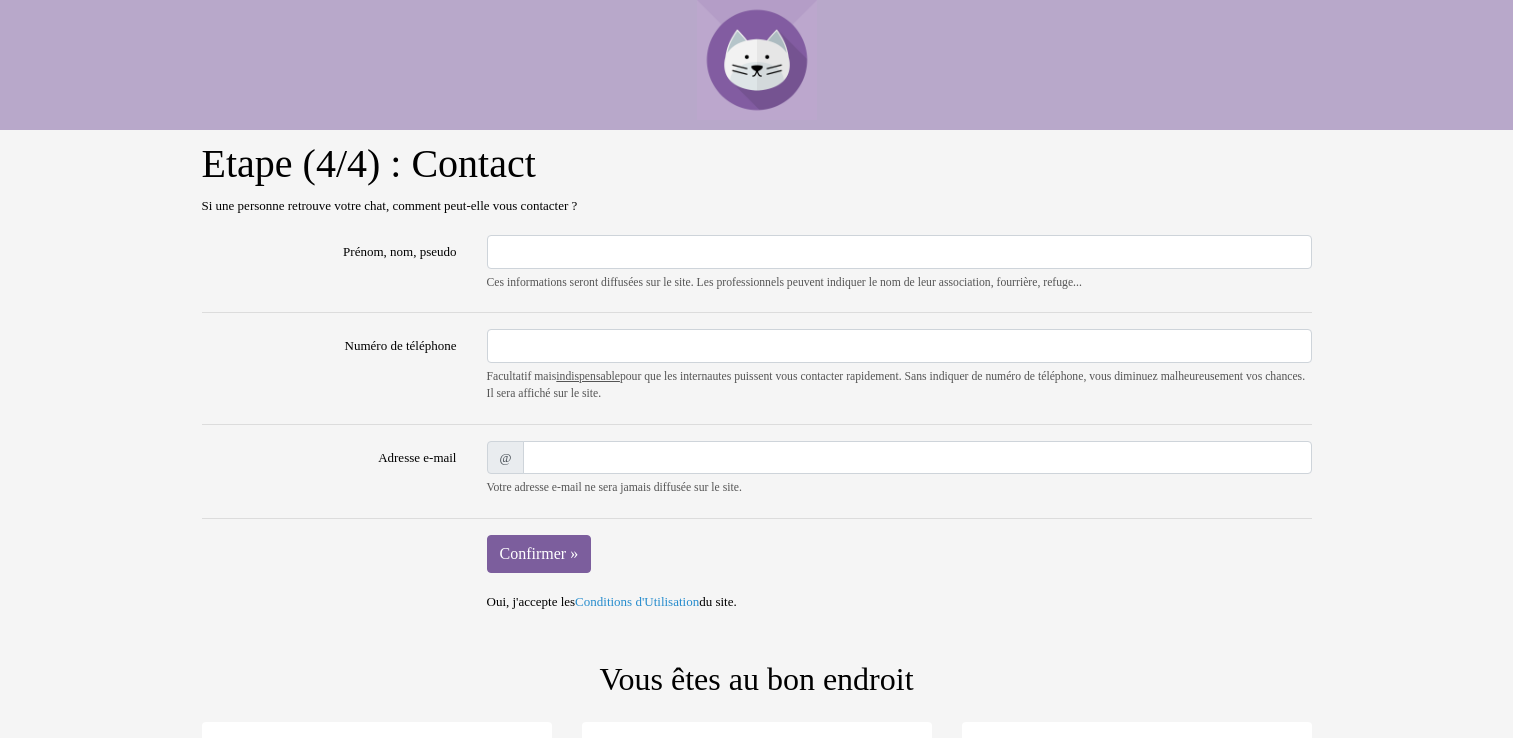 scroll, scrollTop: 0, scrollLeft: 0, axis: both 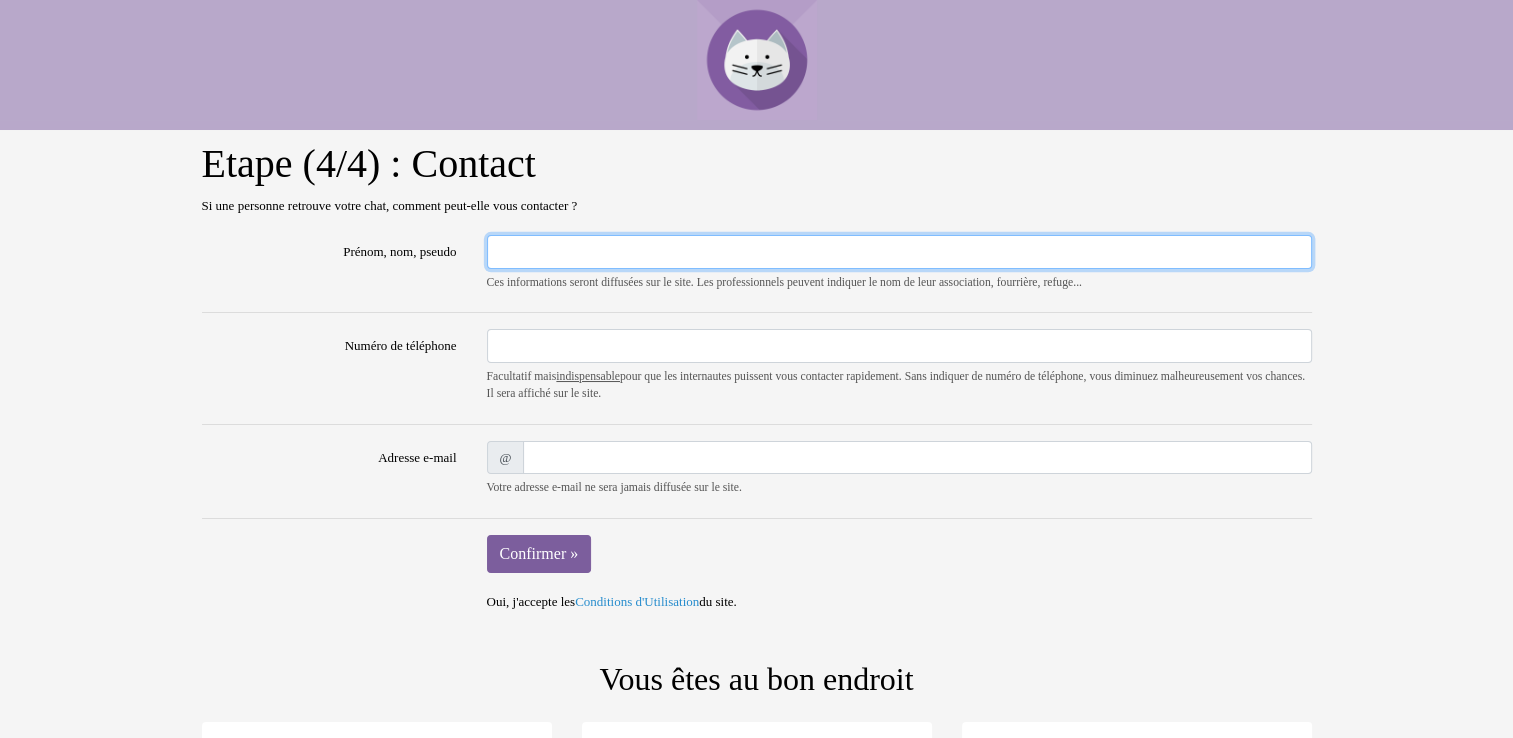 click on "Prénom, nom, pseudo" at bounding box center [899, 252] 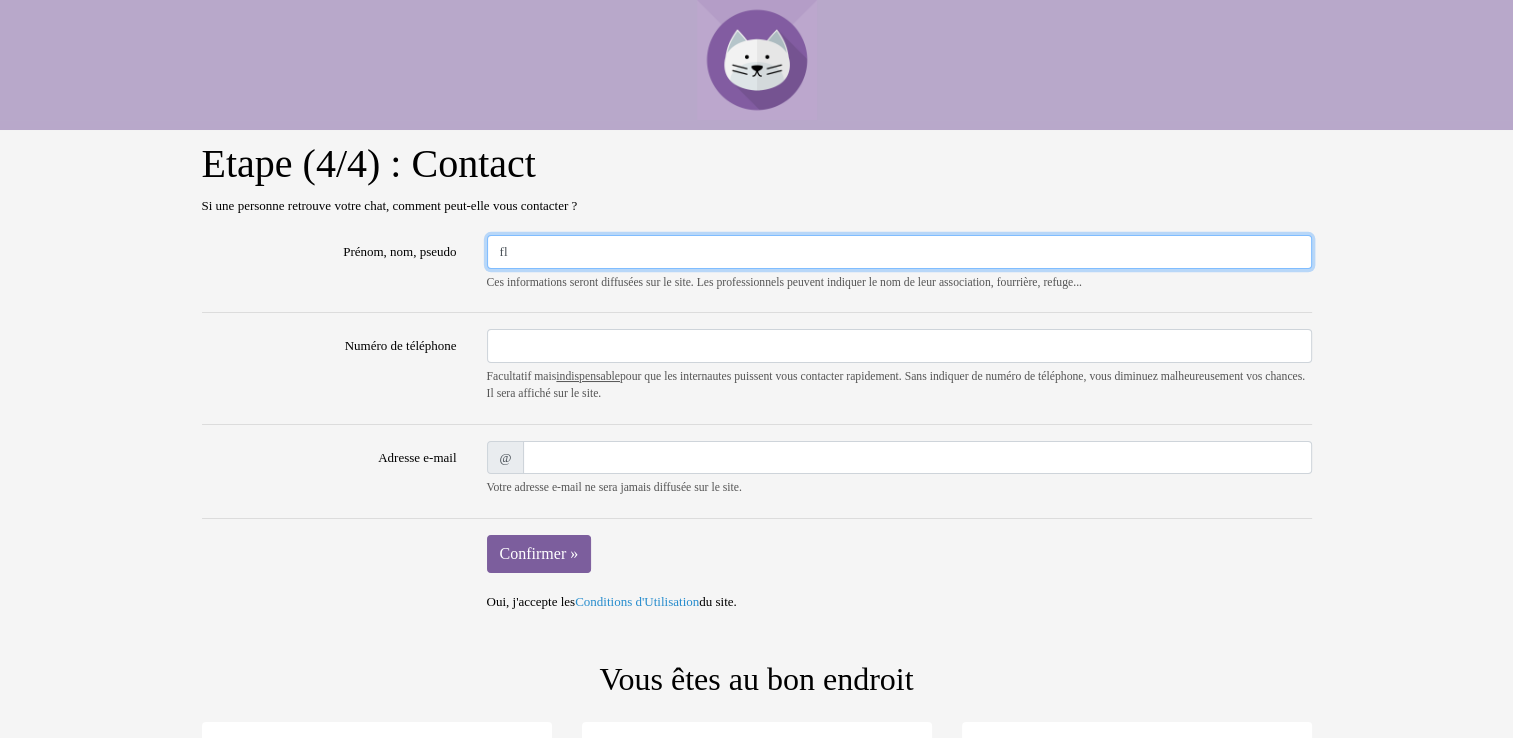 type on "f" 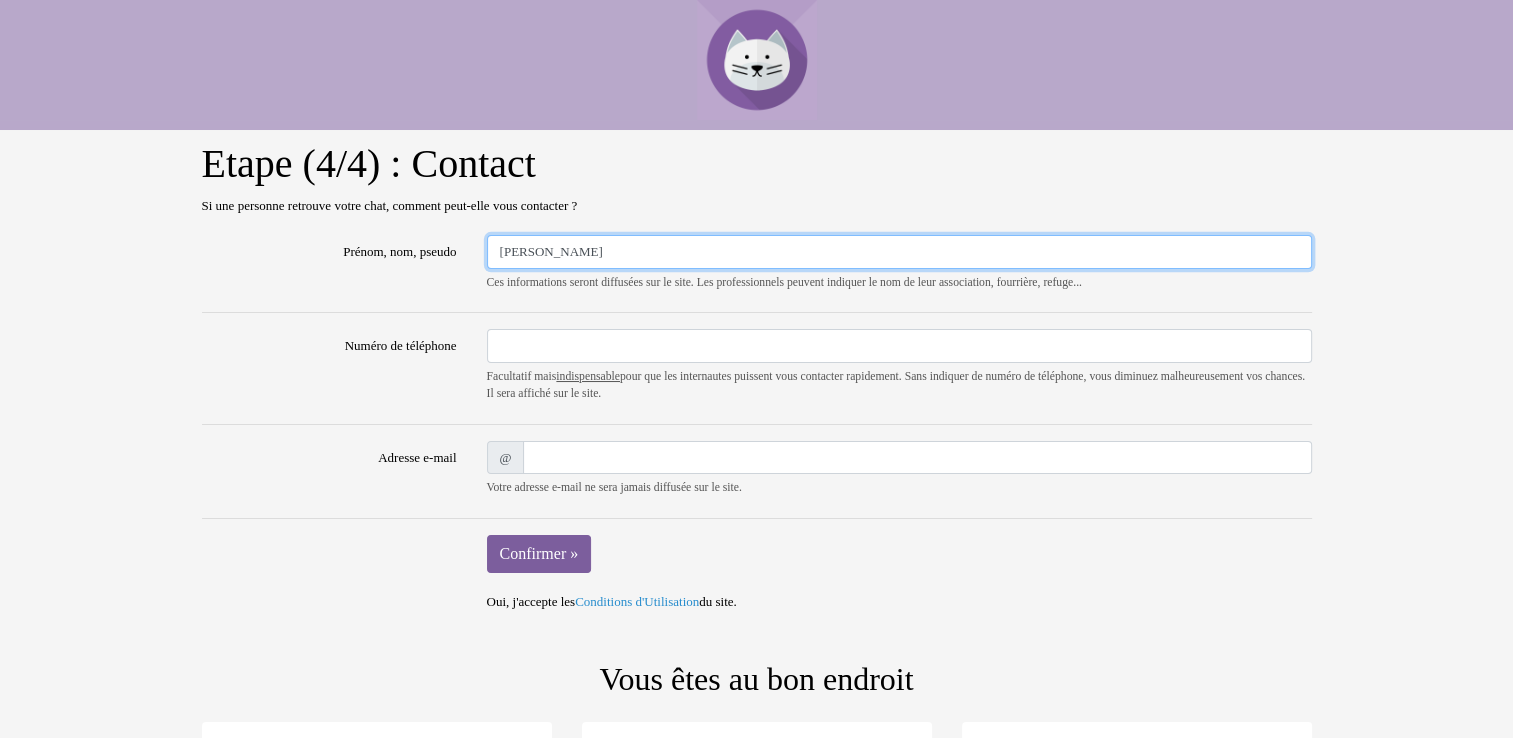 type on "Florinda Kutarasinski" 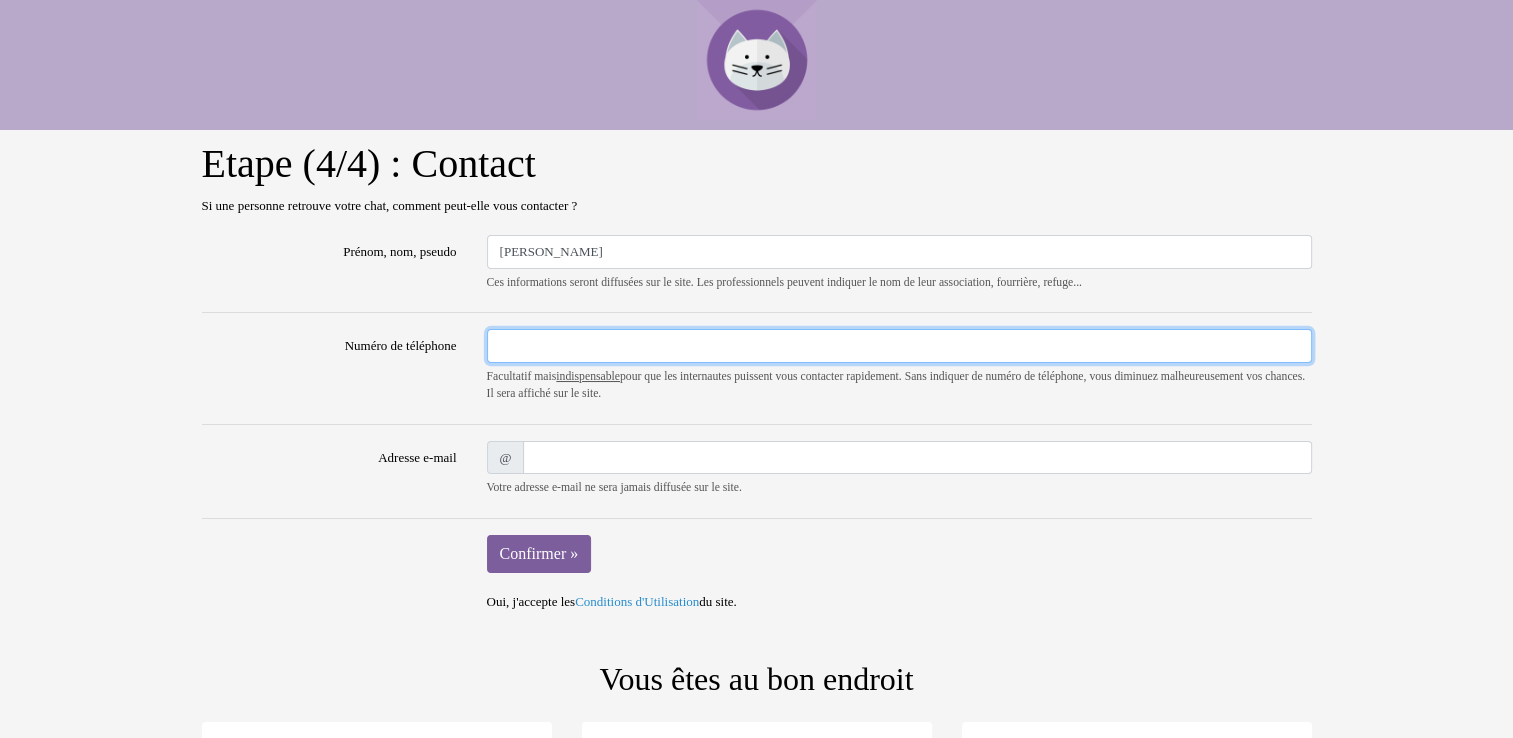 click on "Numéro de téléphone" at bounding box center [899, 346] 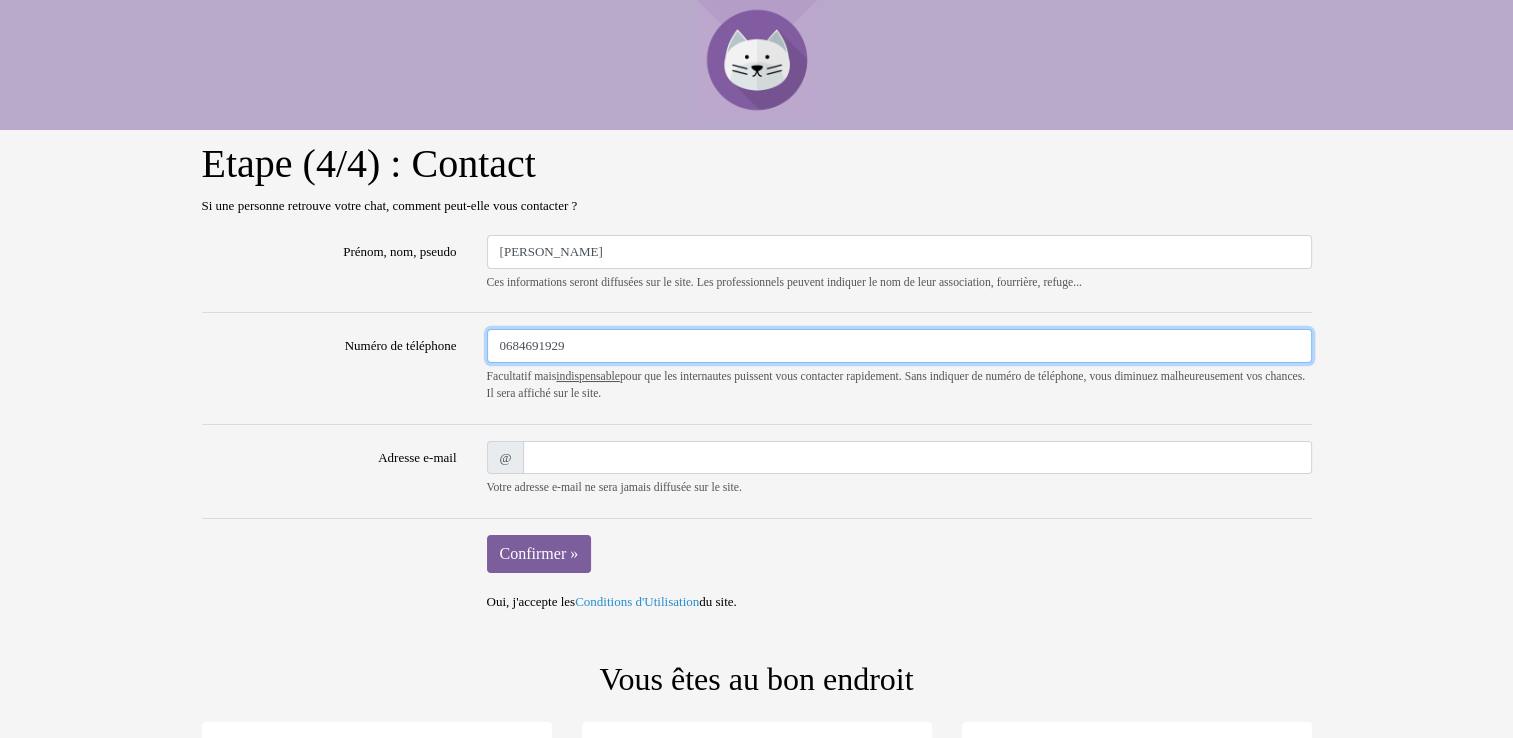 type on "0684691929" 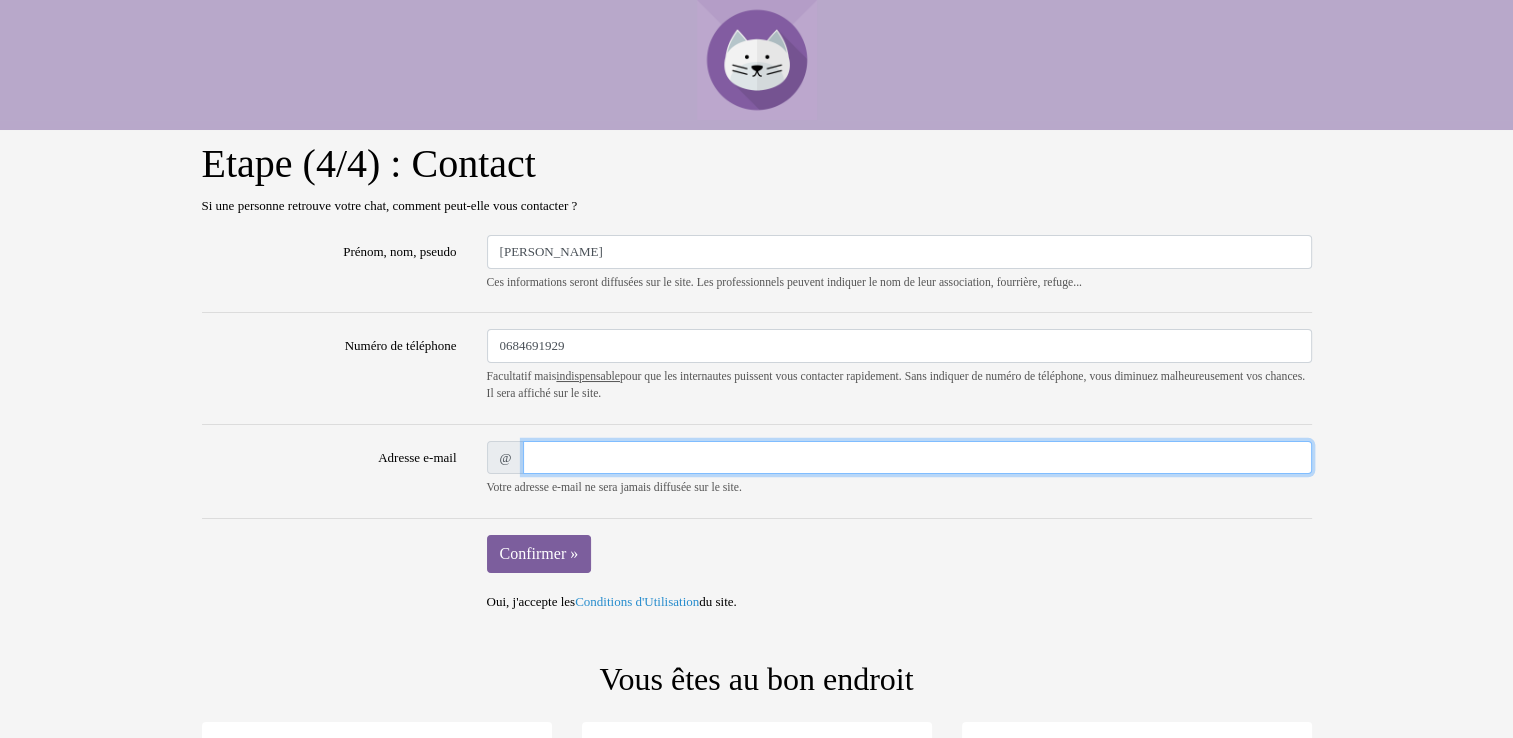click on "Adresse e-mail" at bounding box center (917, 458) 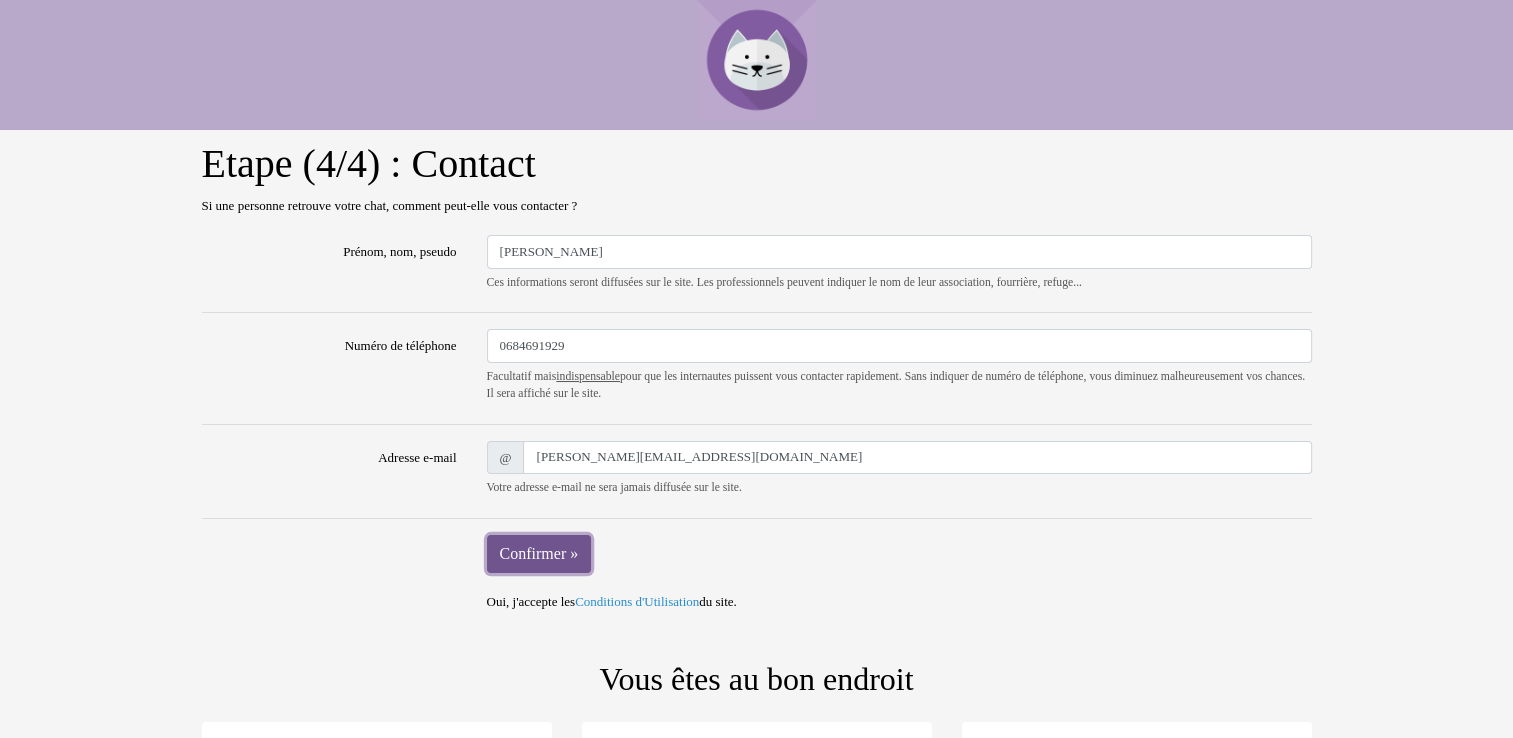 click on "Confirmer »" at bounding box center [539, 554] 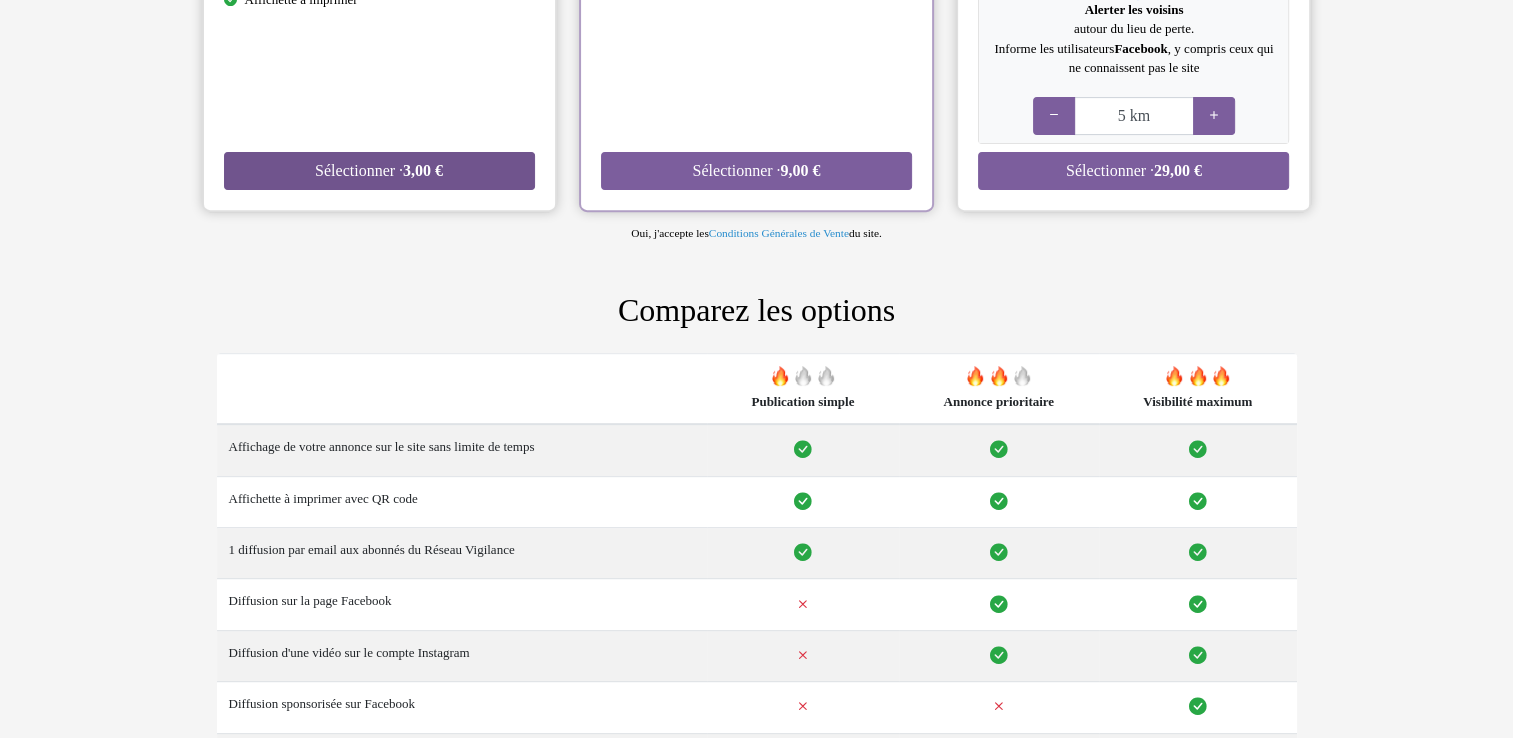 scroll, scrollTop: 788, scrollLeft: 0, axis: vertical 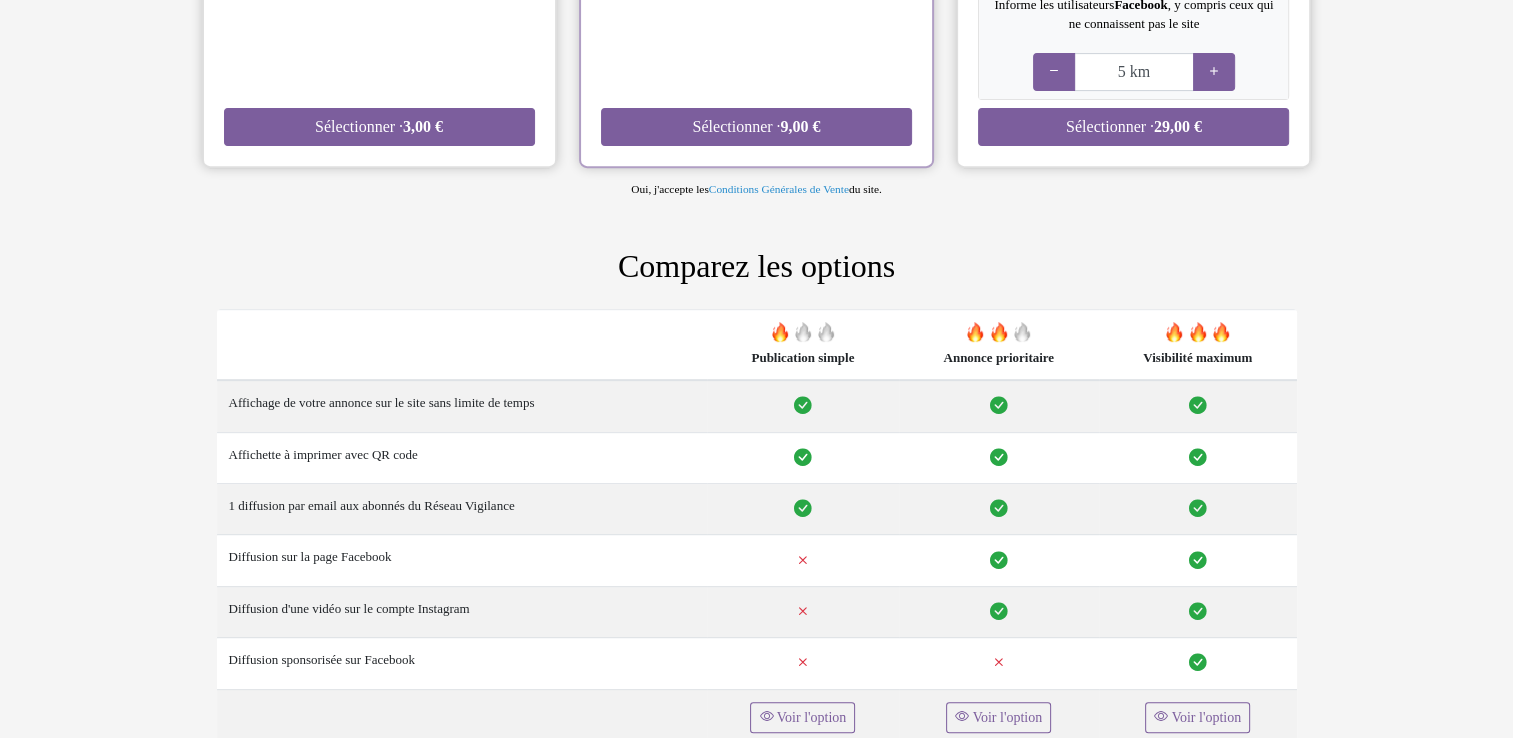 drag, startPoint x: 200, startPoint y: 5, endPoint x: 43, endPoint y: 250, distance: 290.98798 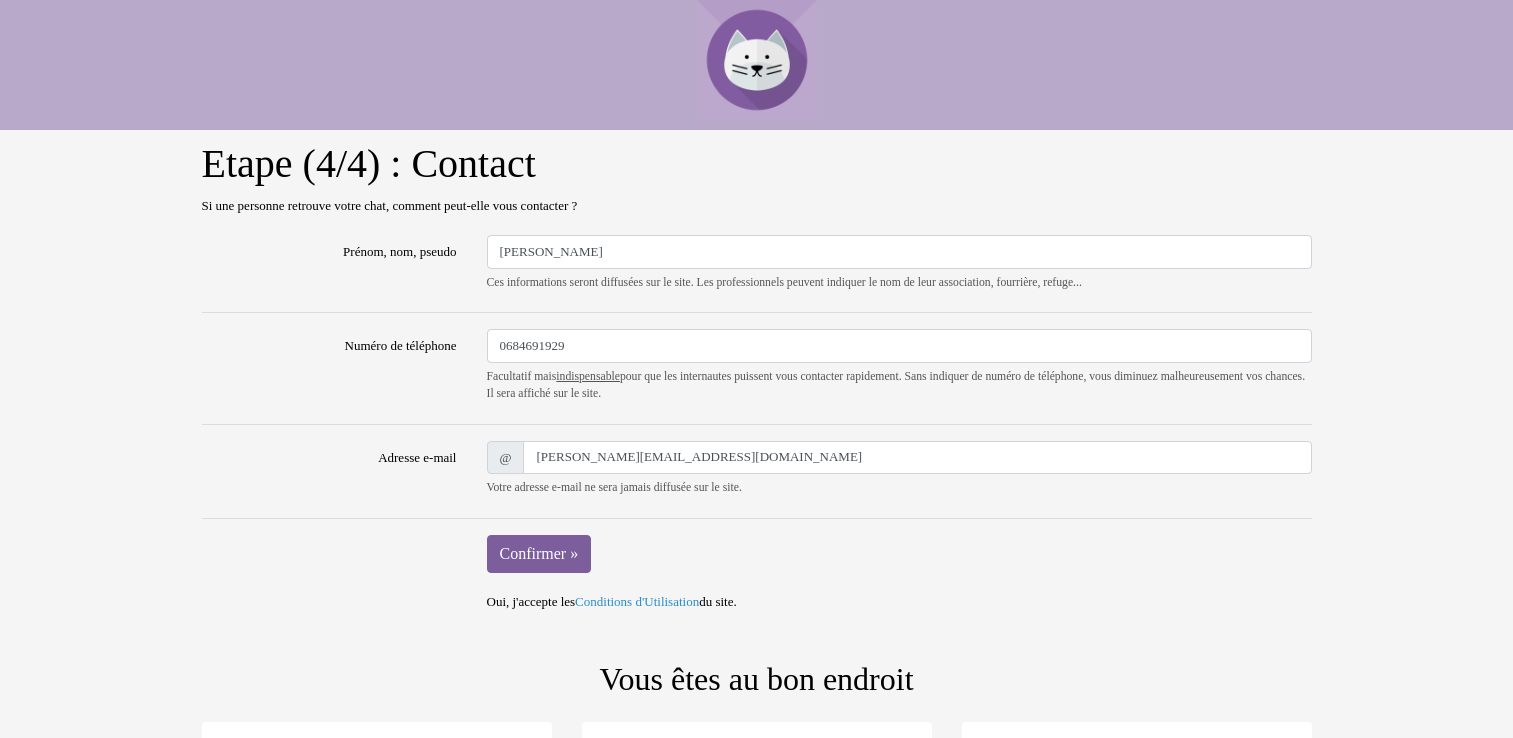 scroll, scrollTop: 0, scrollLeft: 0, axis: both 